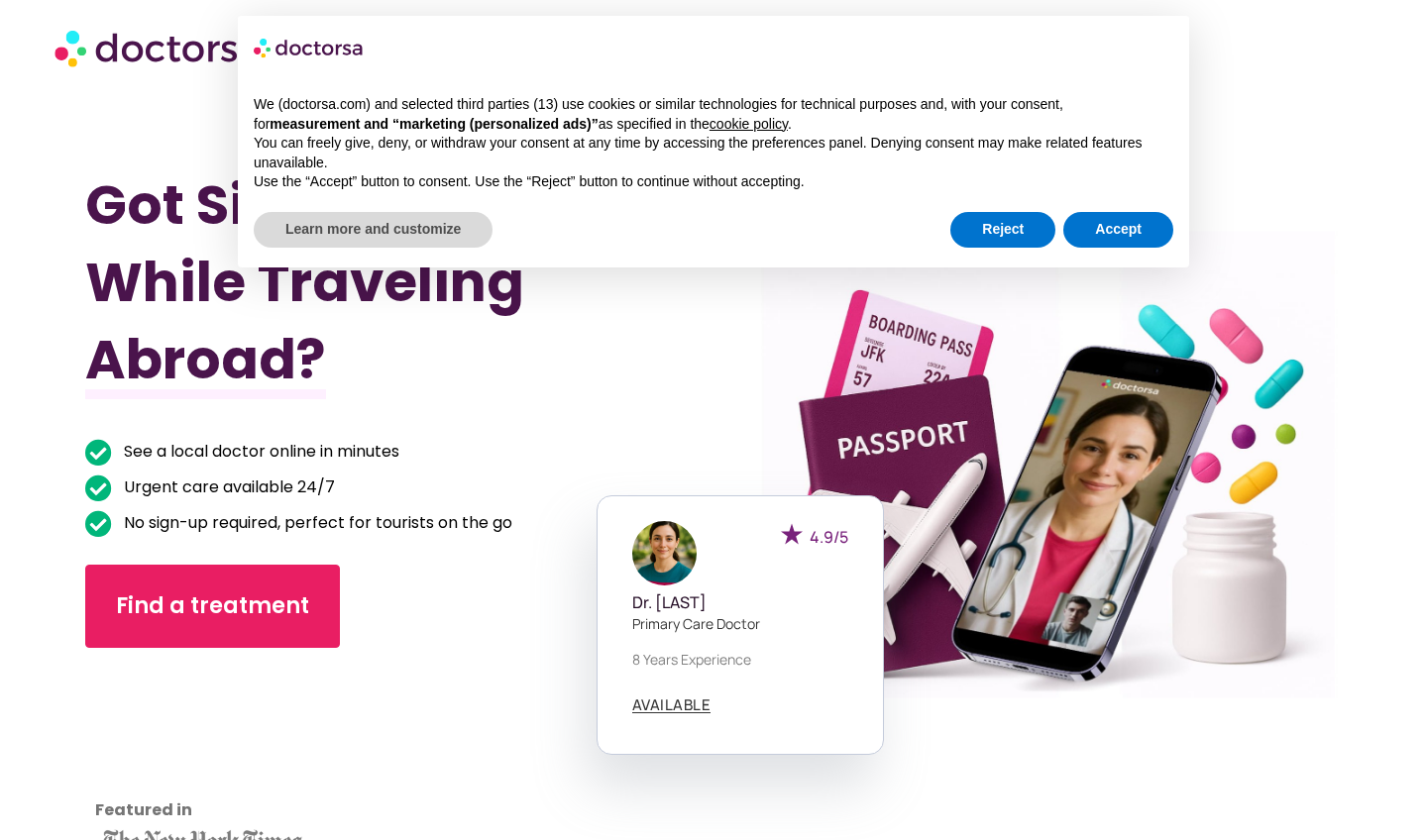 scroll, scrollTop: 0, scrollLeft: 0, axis: both 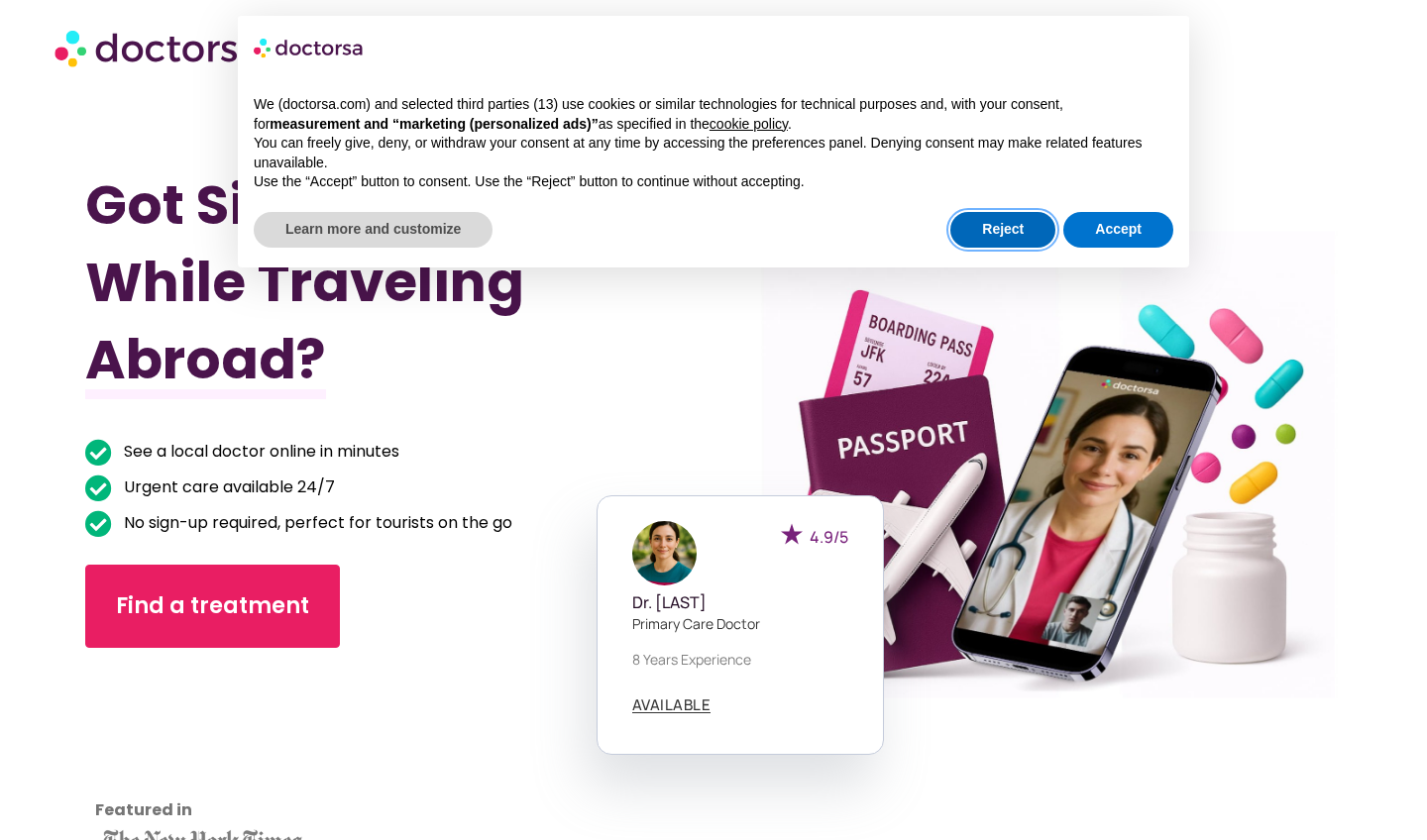 click on "Reject" at bounding box center [1003, 230] 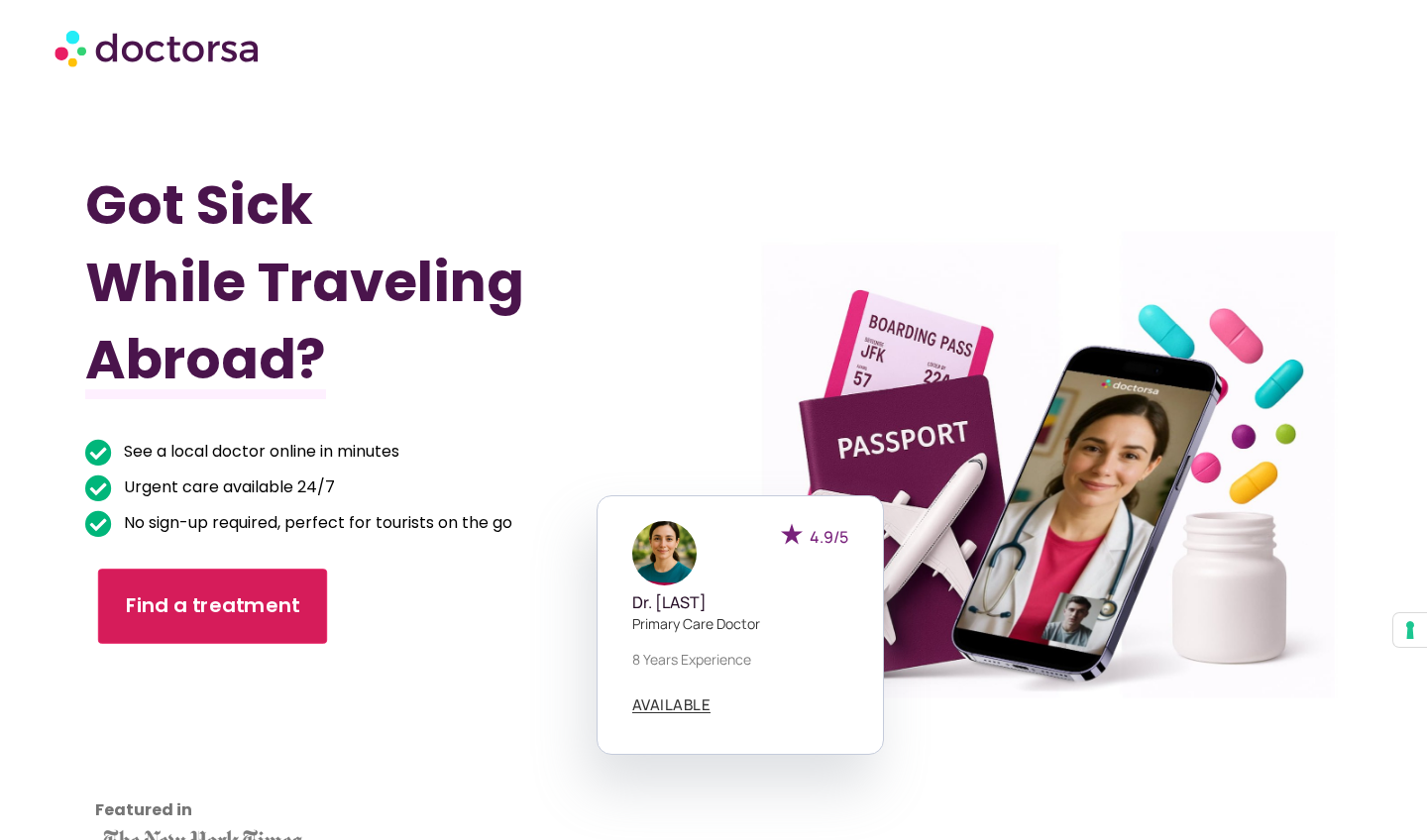click on "Find a treatment" at bounding box center (212, 606) 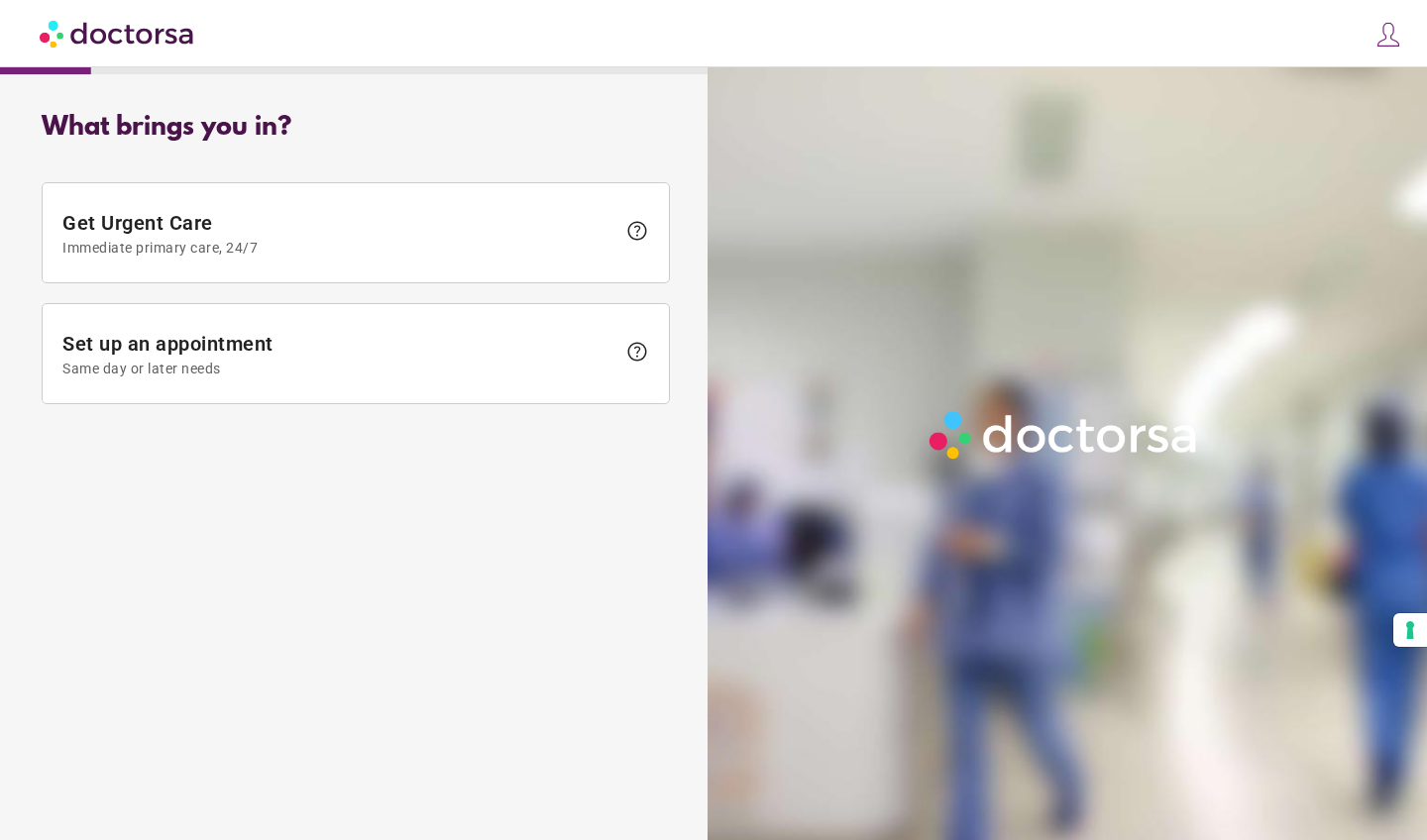 scroll, scrollTop: 0, scrollLeft: 0, axis: both 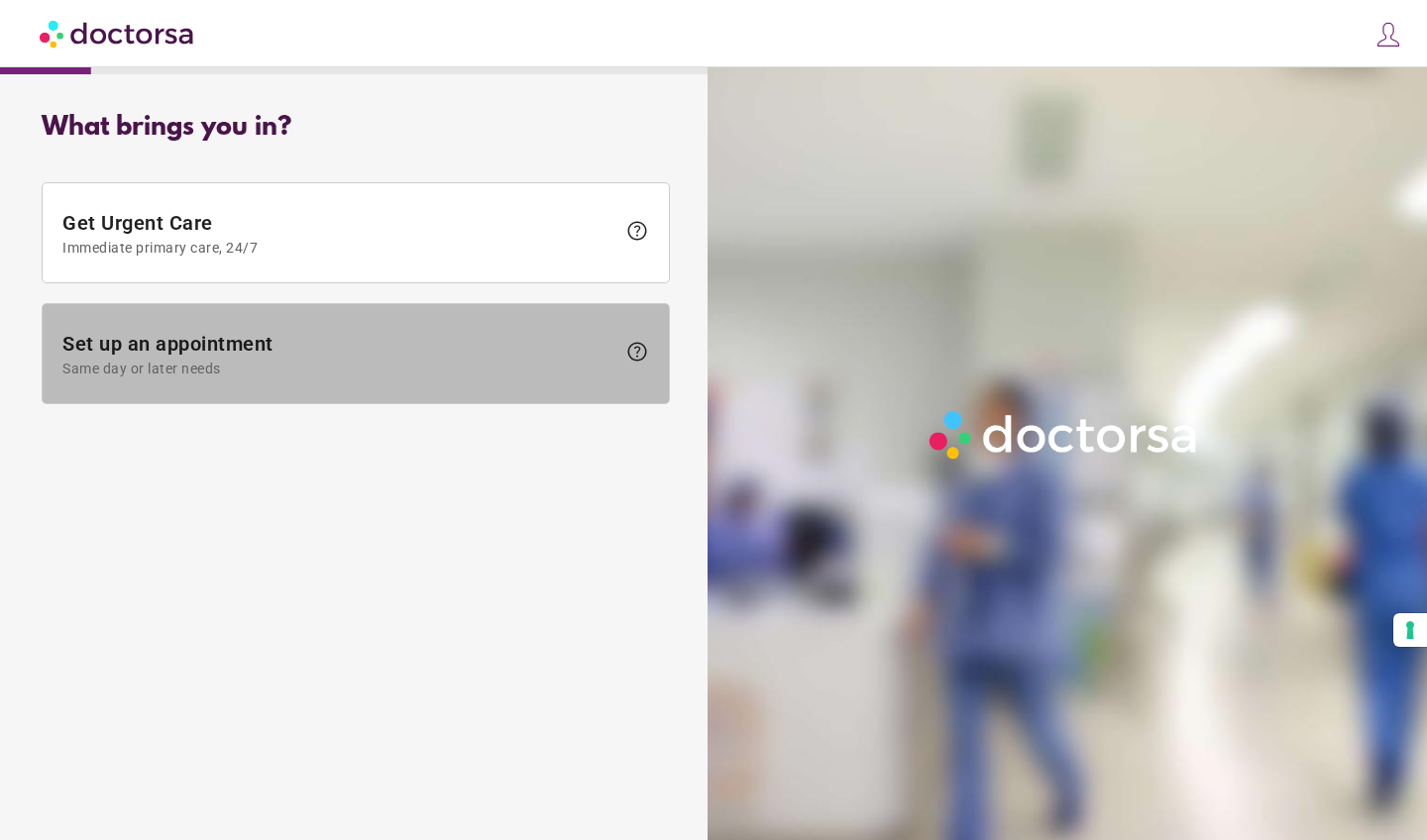 click at bounding box center [356, 354] 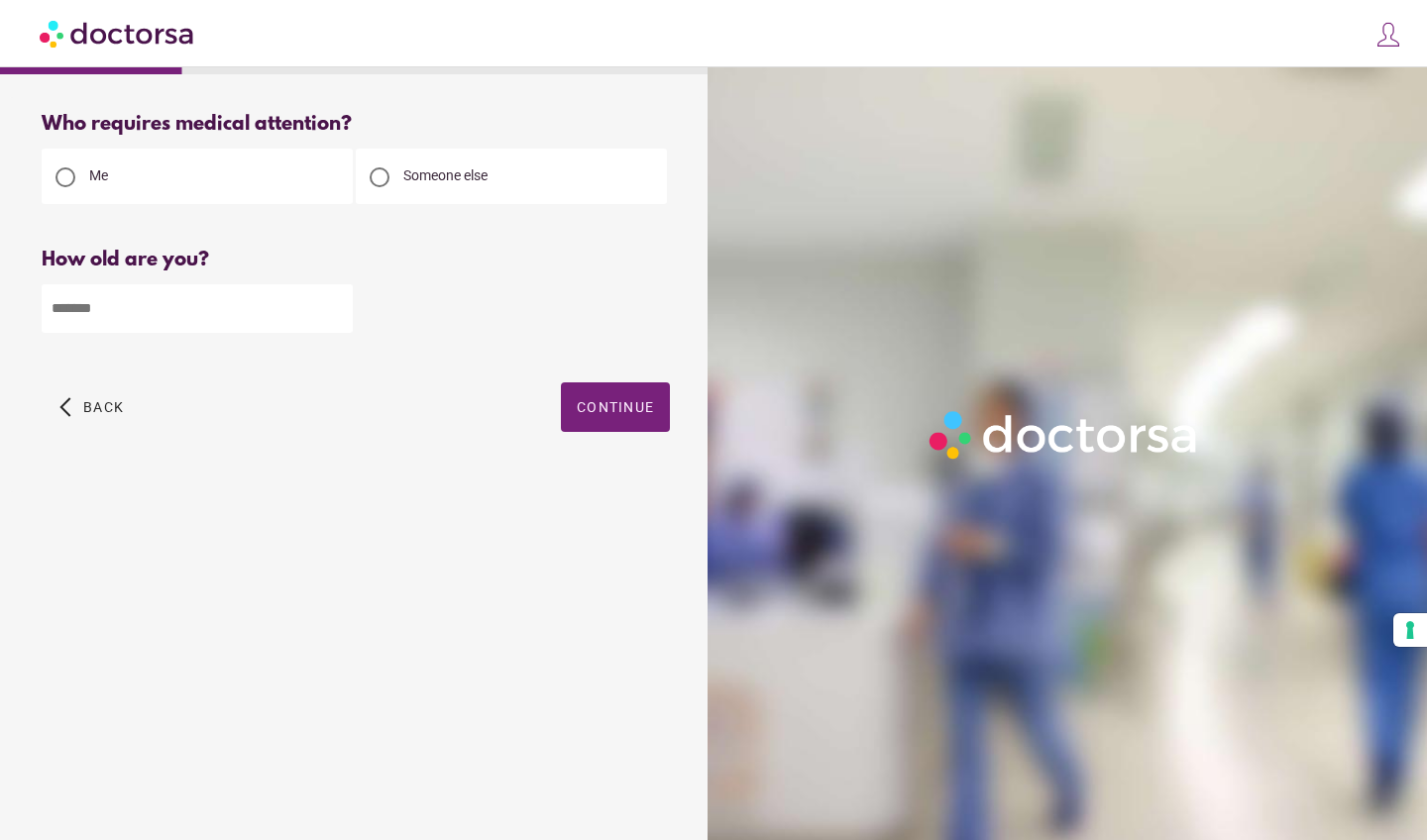 click at bounding box center (197, 308) 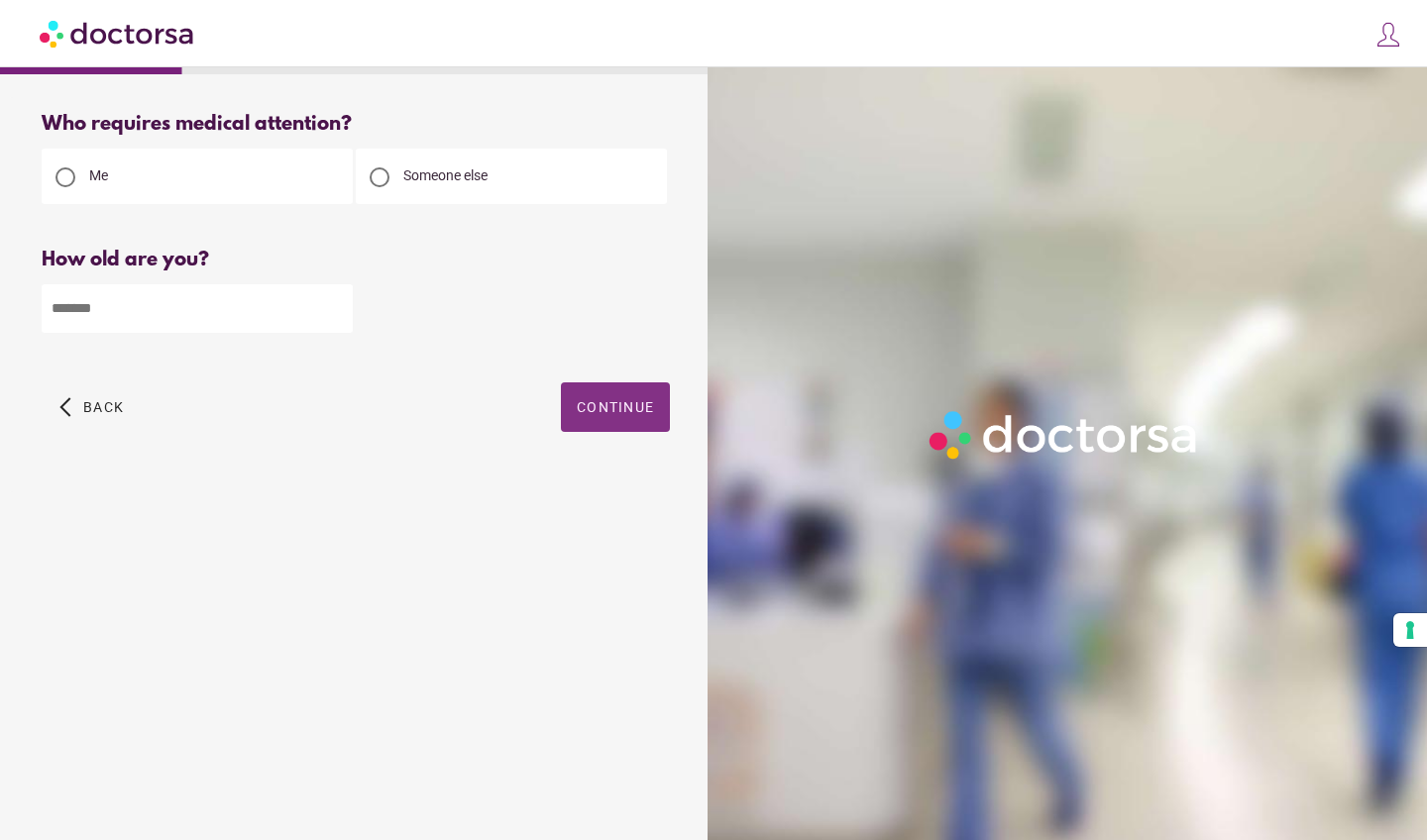 type on "**" 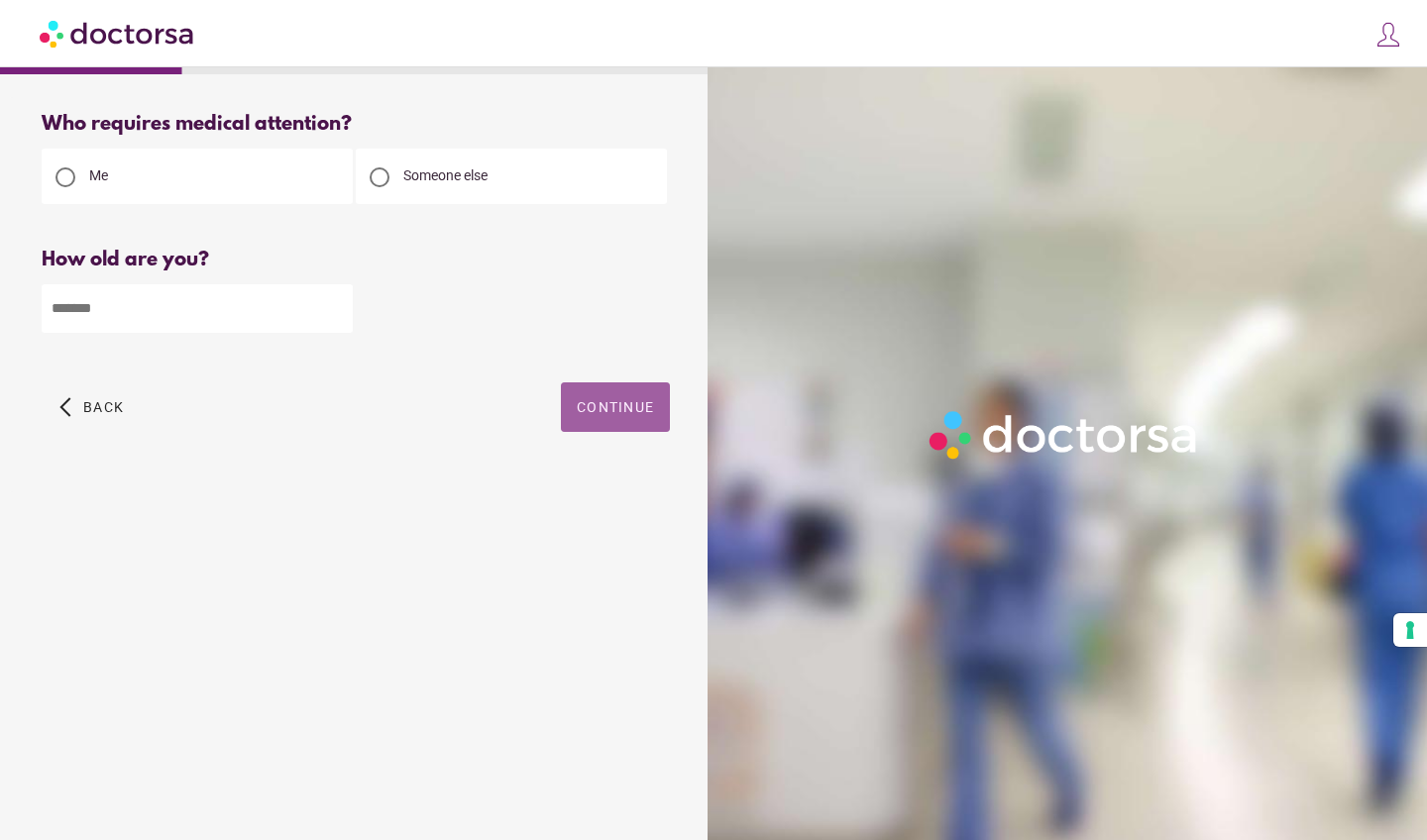 click at bounding box center [615, 407] 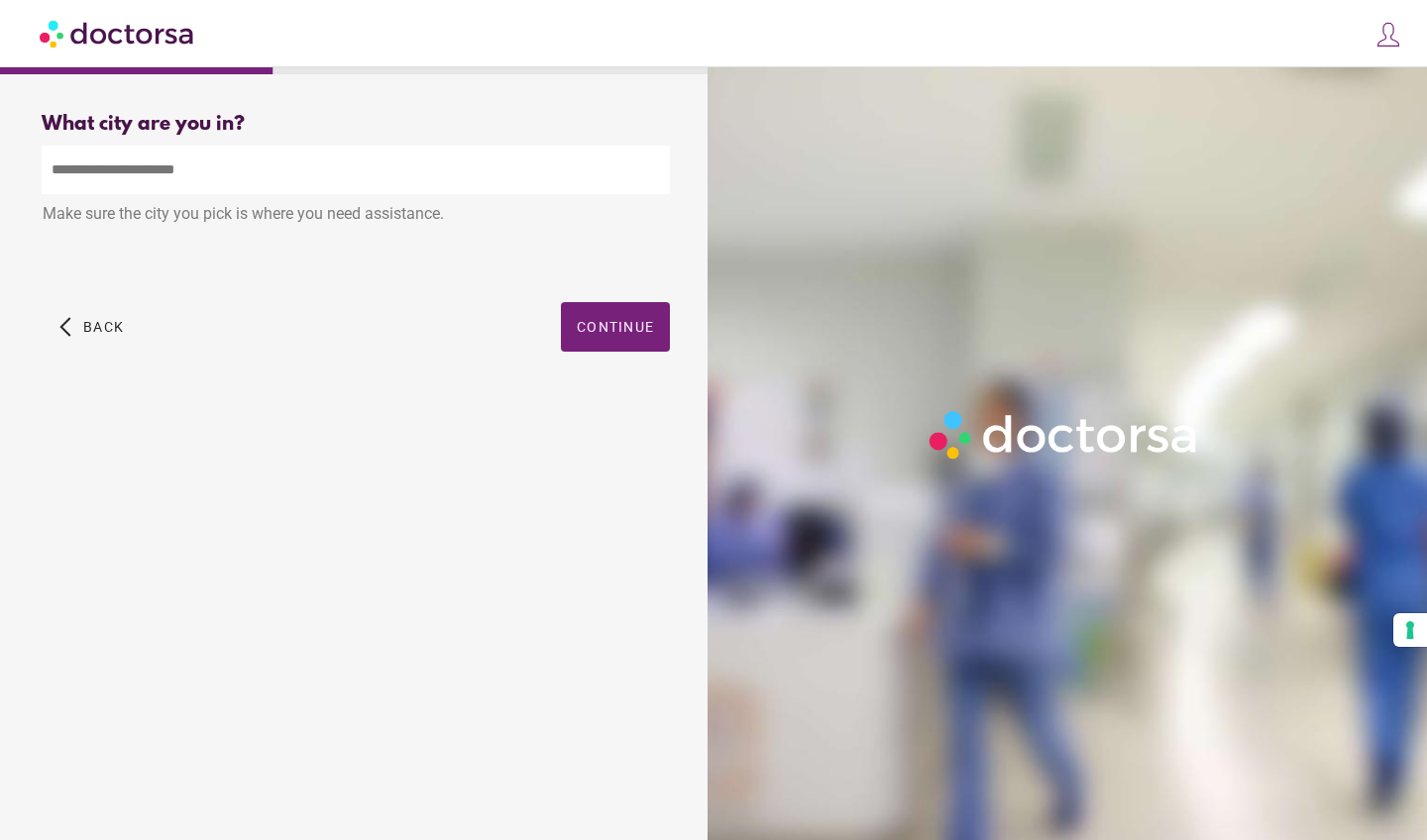 click at bounding box center [356, 169] 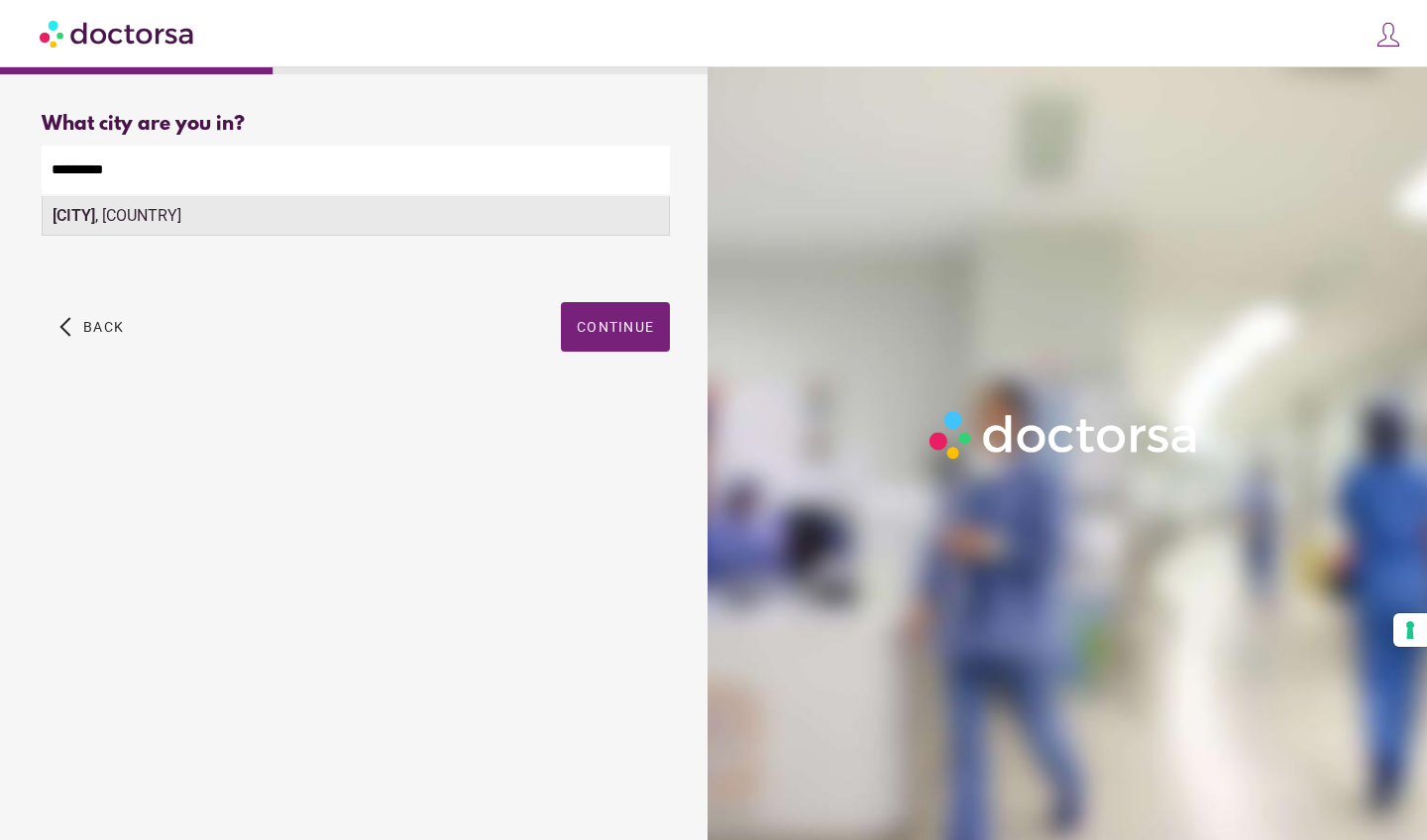 type on "*********" 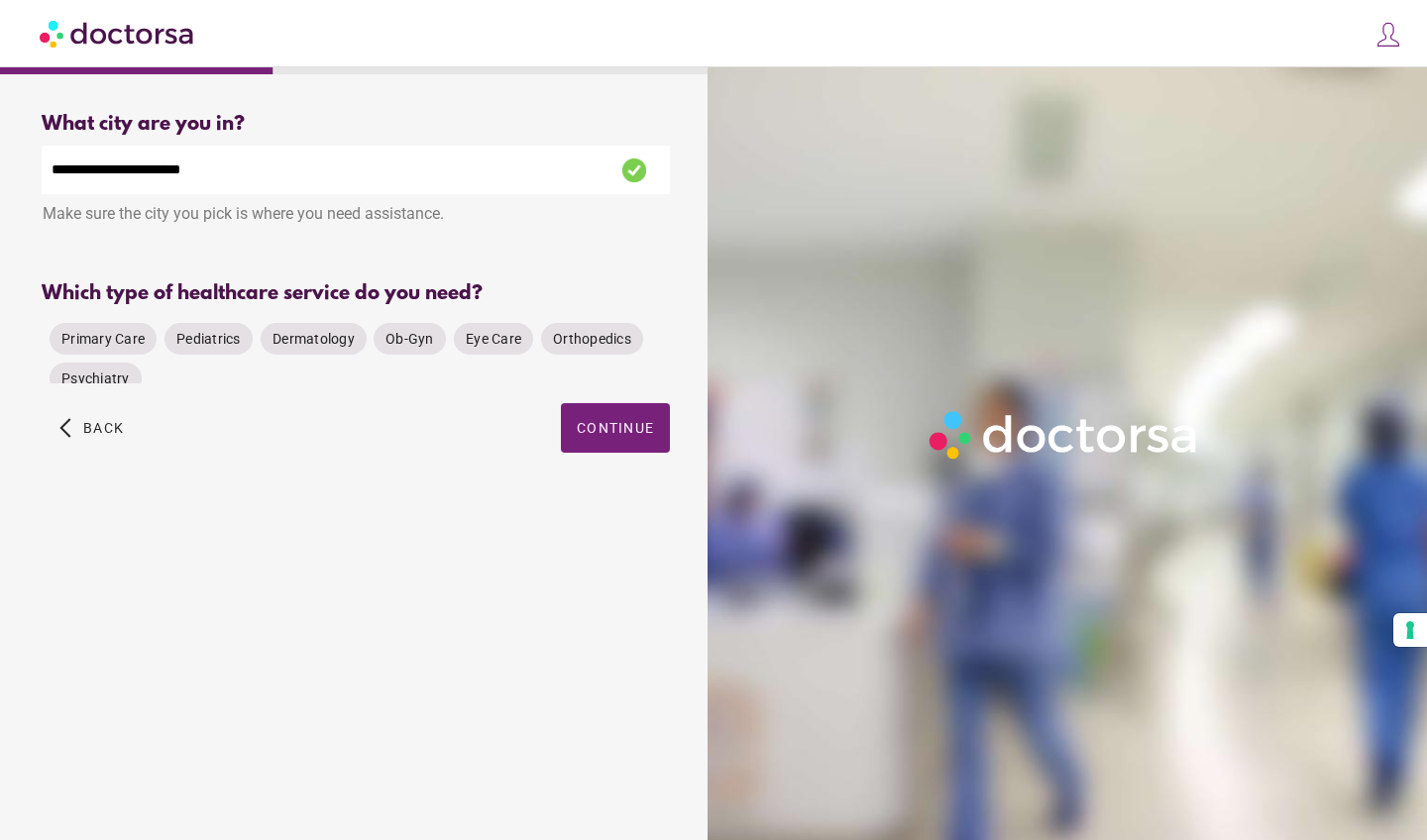 click on "Primary Care
Pediatrics
Dermatology
Ob-Gyn
Eye Care
Orthopedics
Psychiatry" at bounding box center (356, 359) 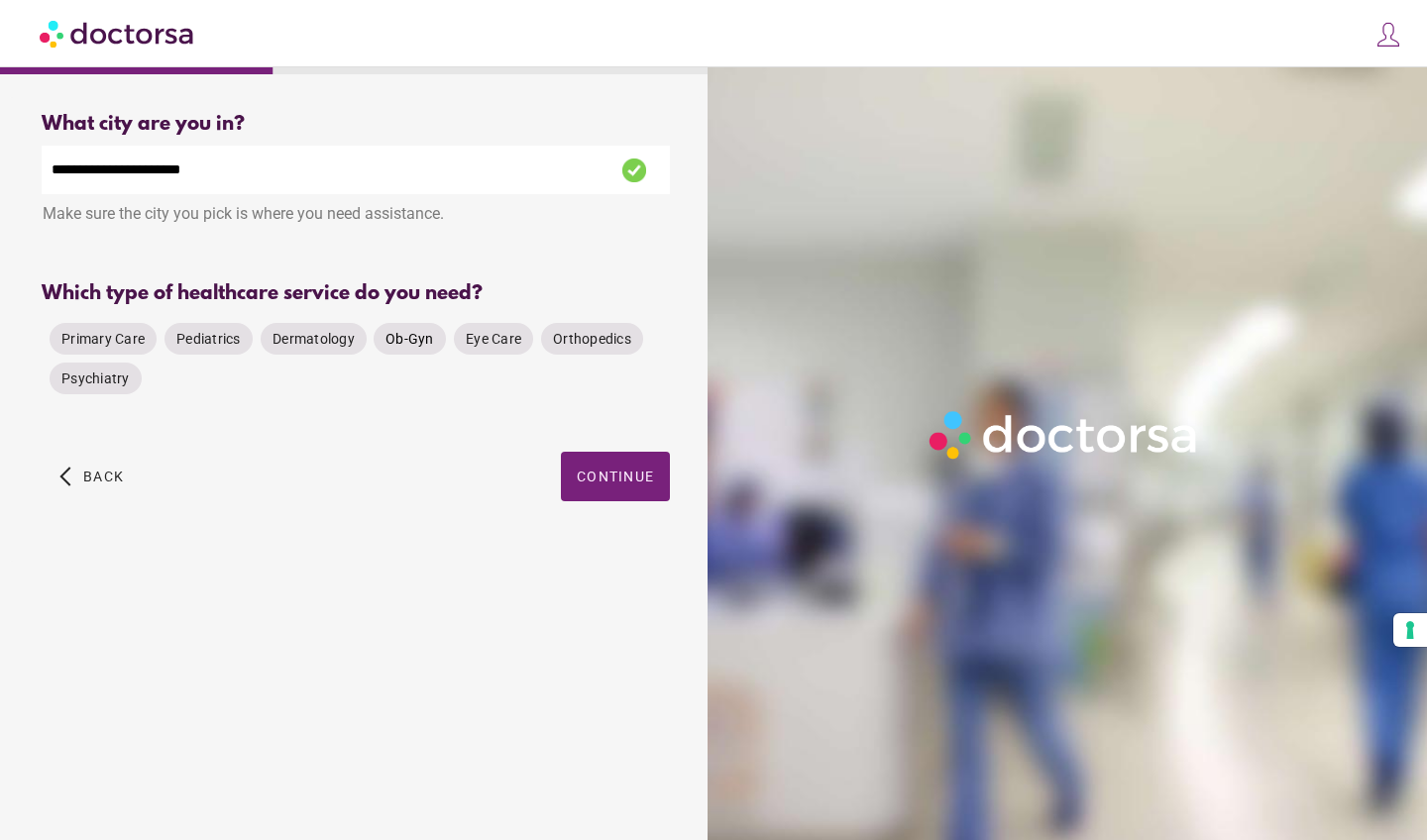 click on "Ob-Gyn" at bounding box center [103, 339] 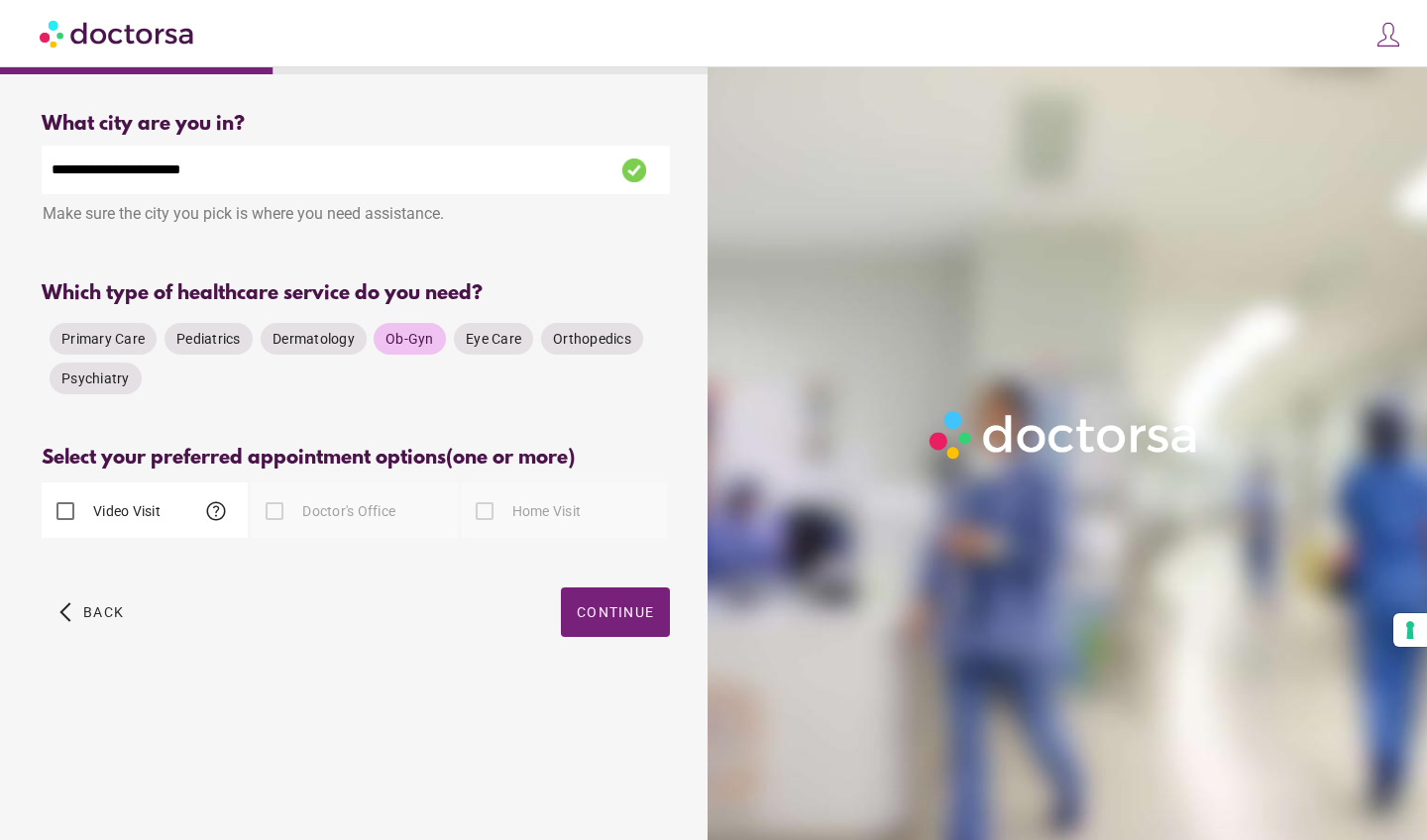 click on "Video Visit" at bounding box center [125, 511] 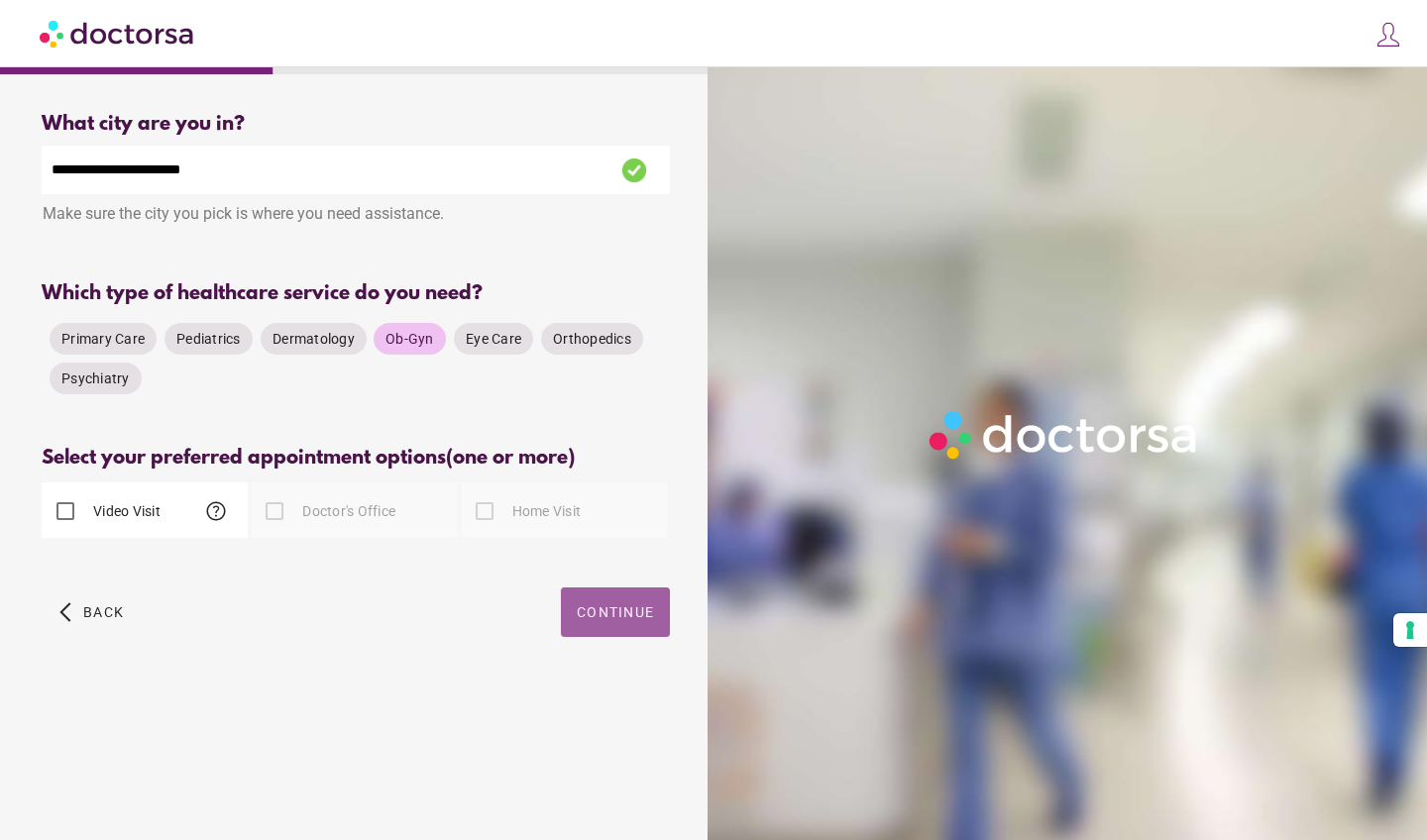 click on "Continue" at bounding box center [615, 612] 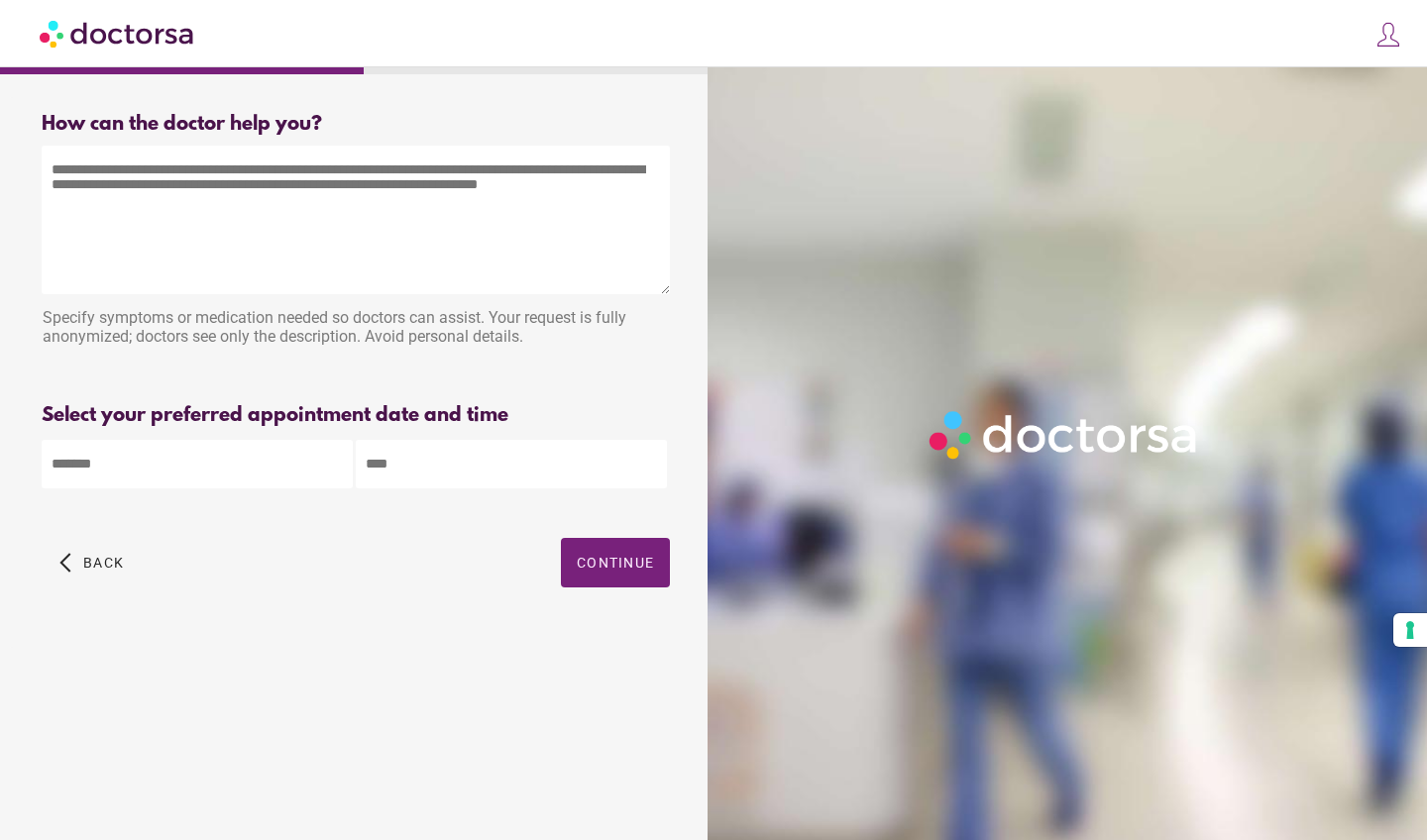 click at bounding box center (356, 220) 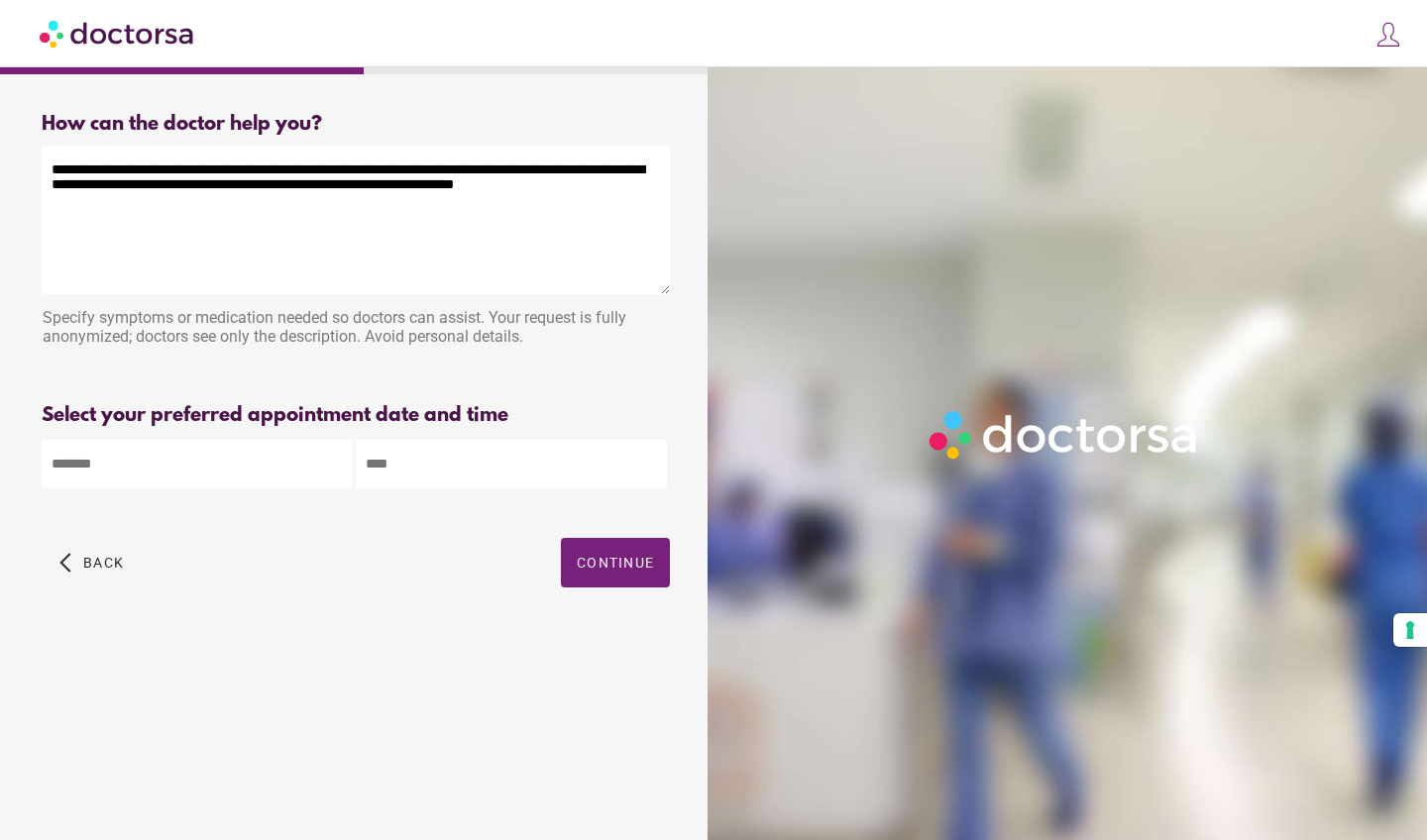 type on "**********" 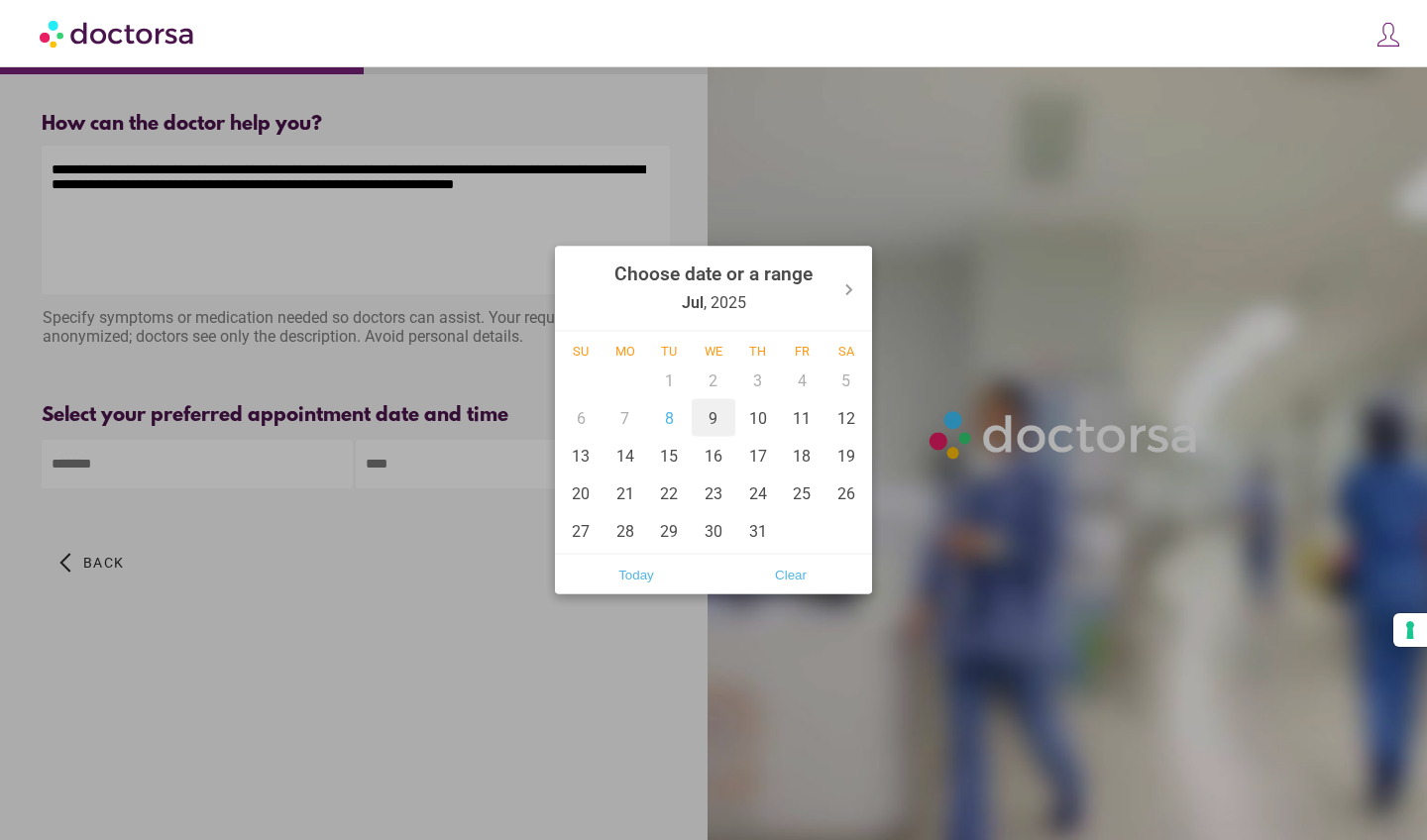 click on "9" at bounding box center [714, 418] 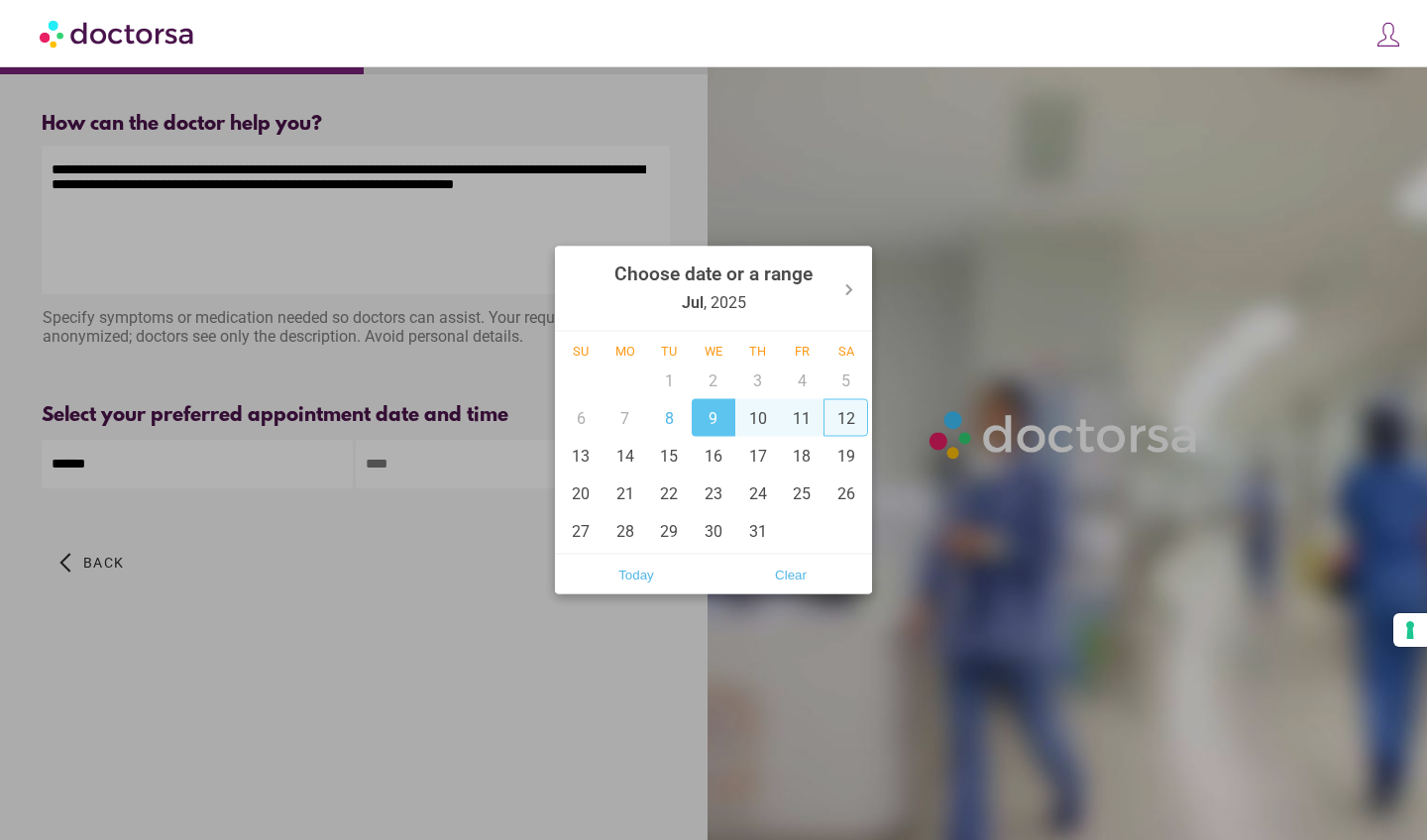 click on "12" at bounding box center [845, 418] 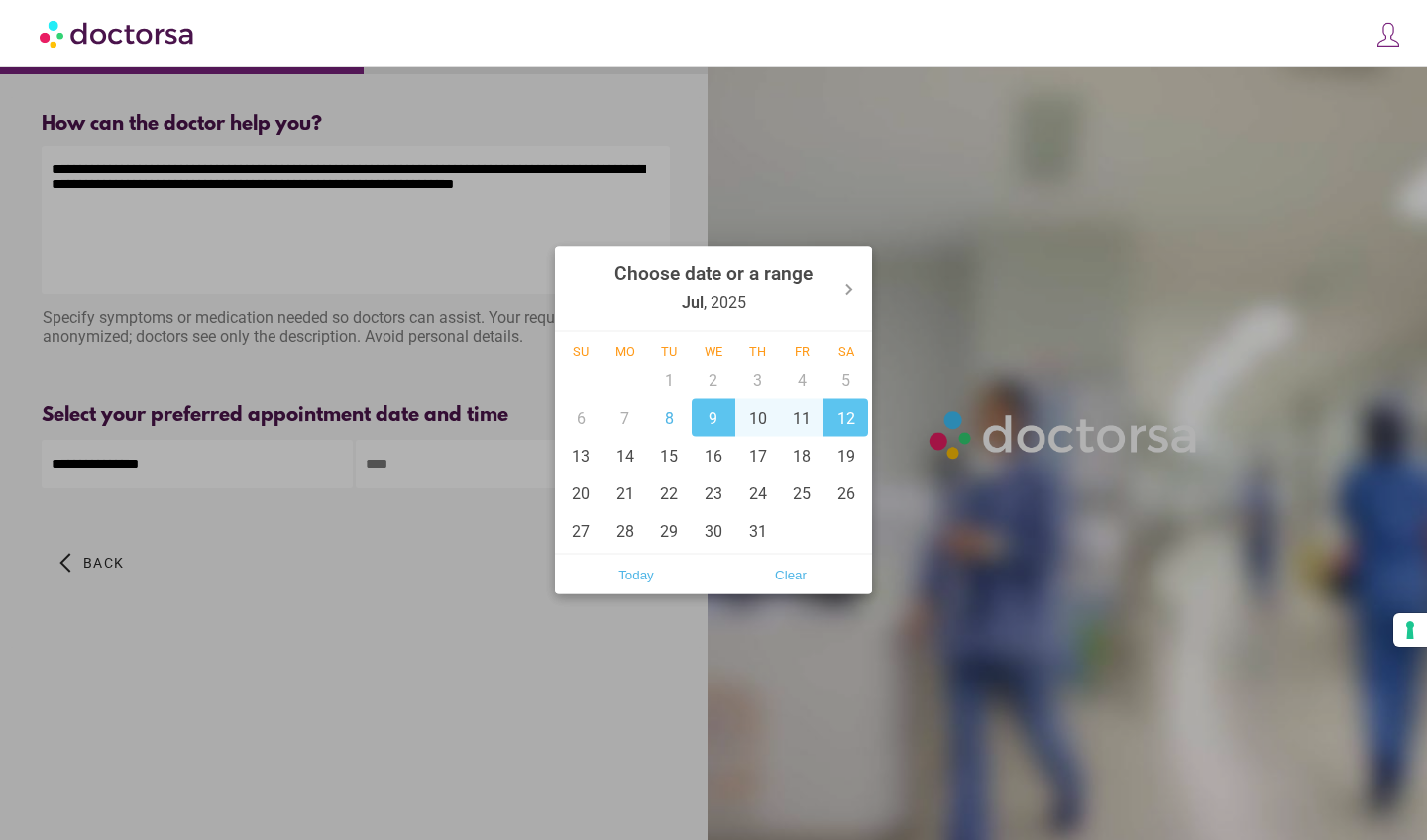 click at bounding box center [714, 420] 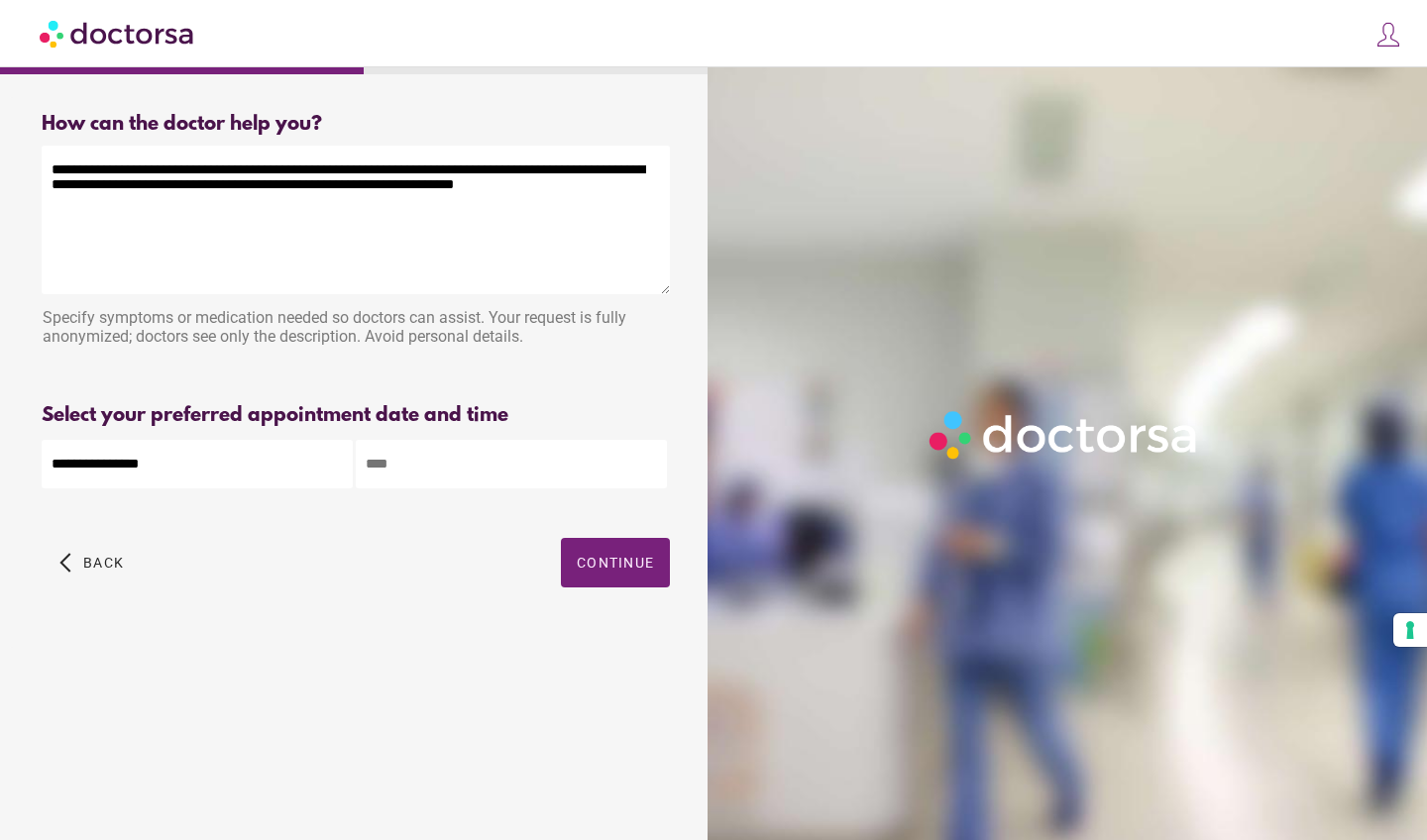 click at bounding box center (511, 464) 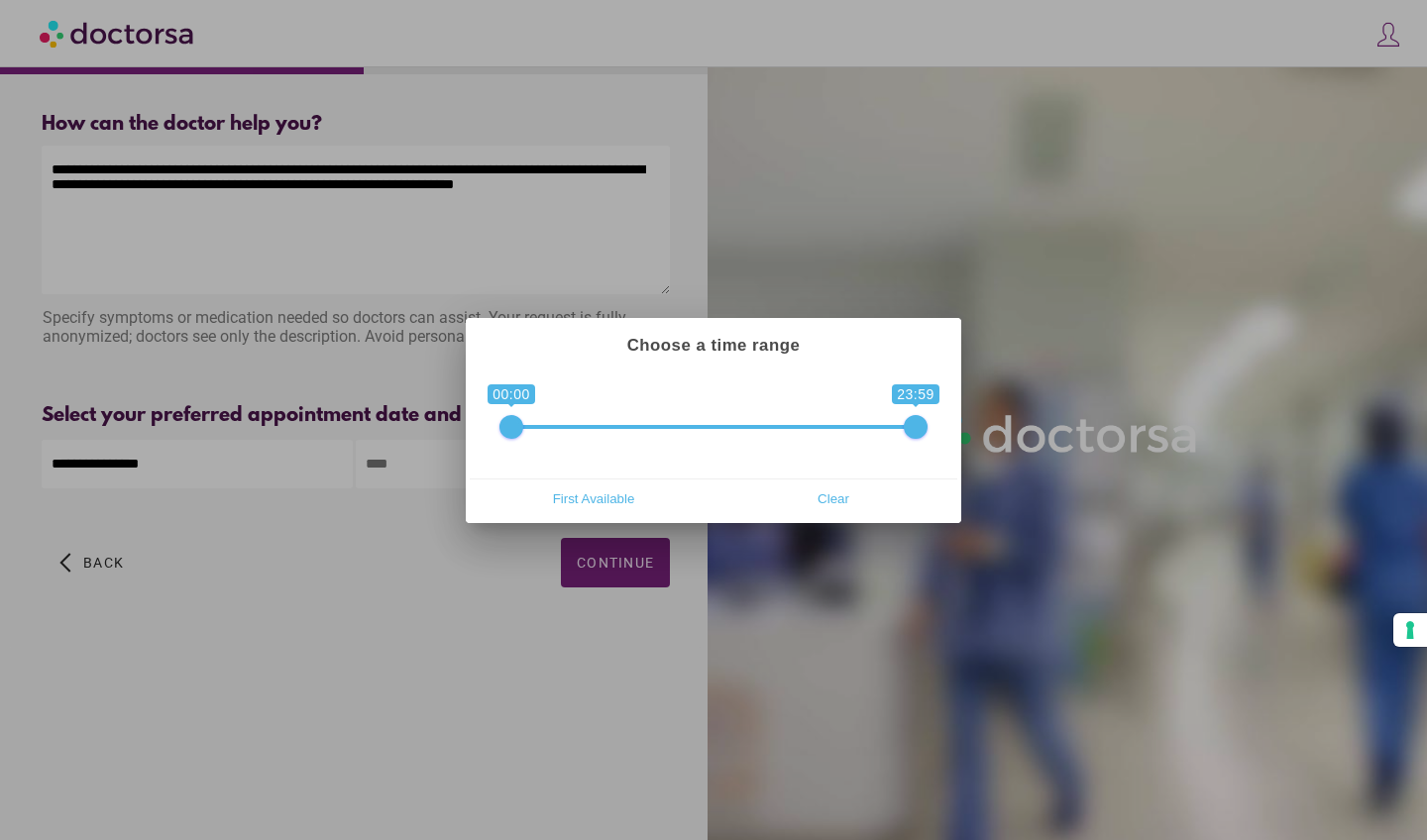 click at bounding box center (714, 420) 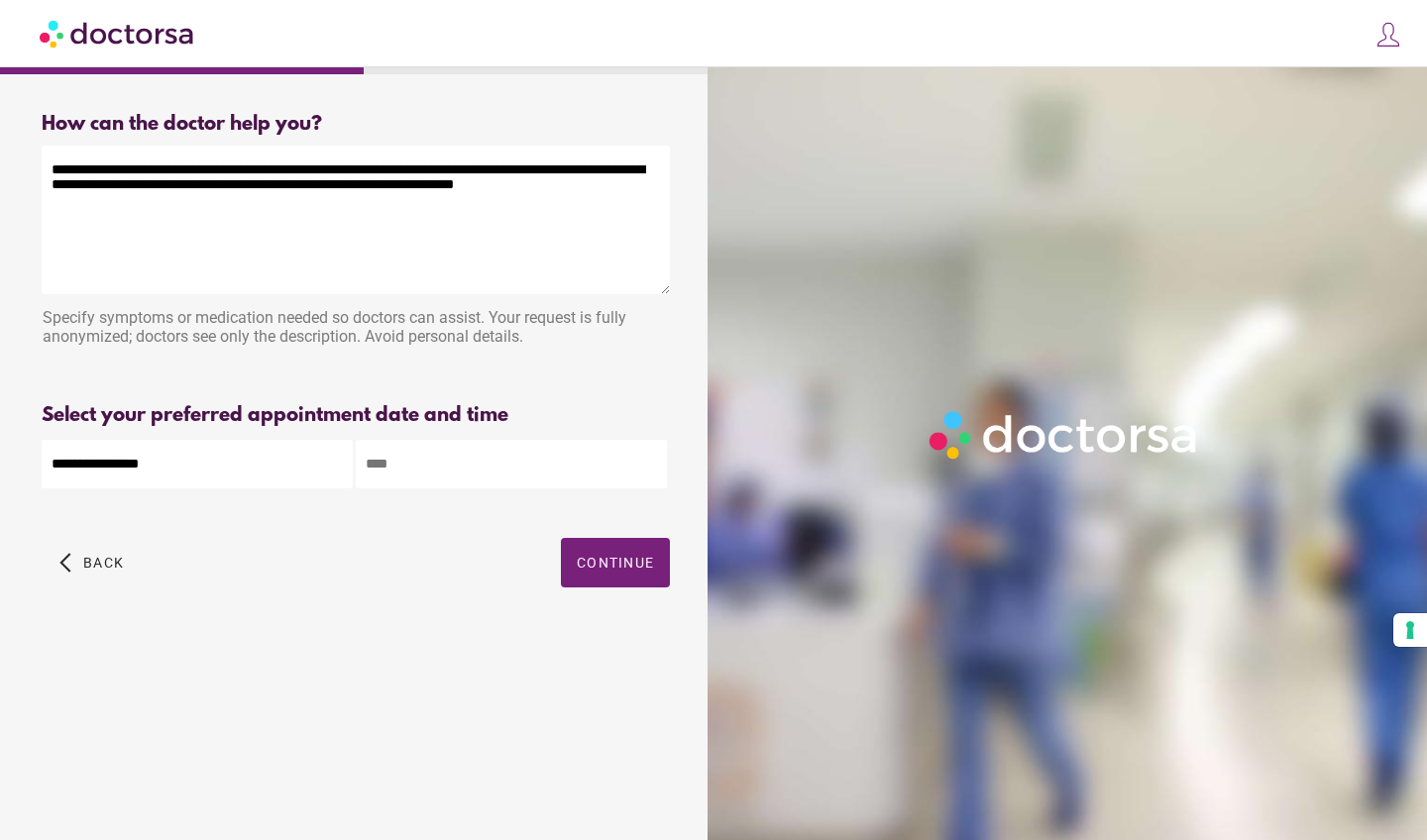 click at bounding box center (511, 464) 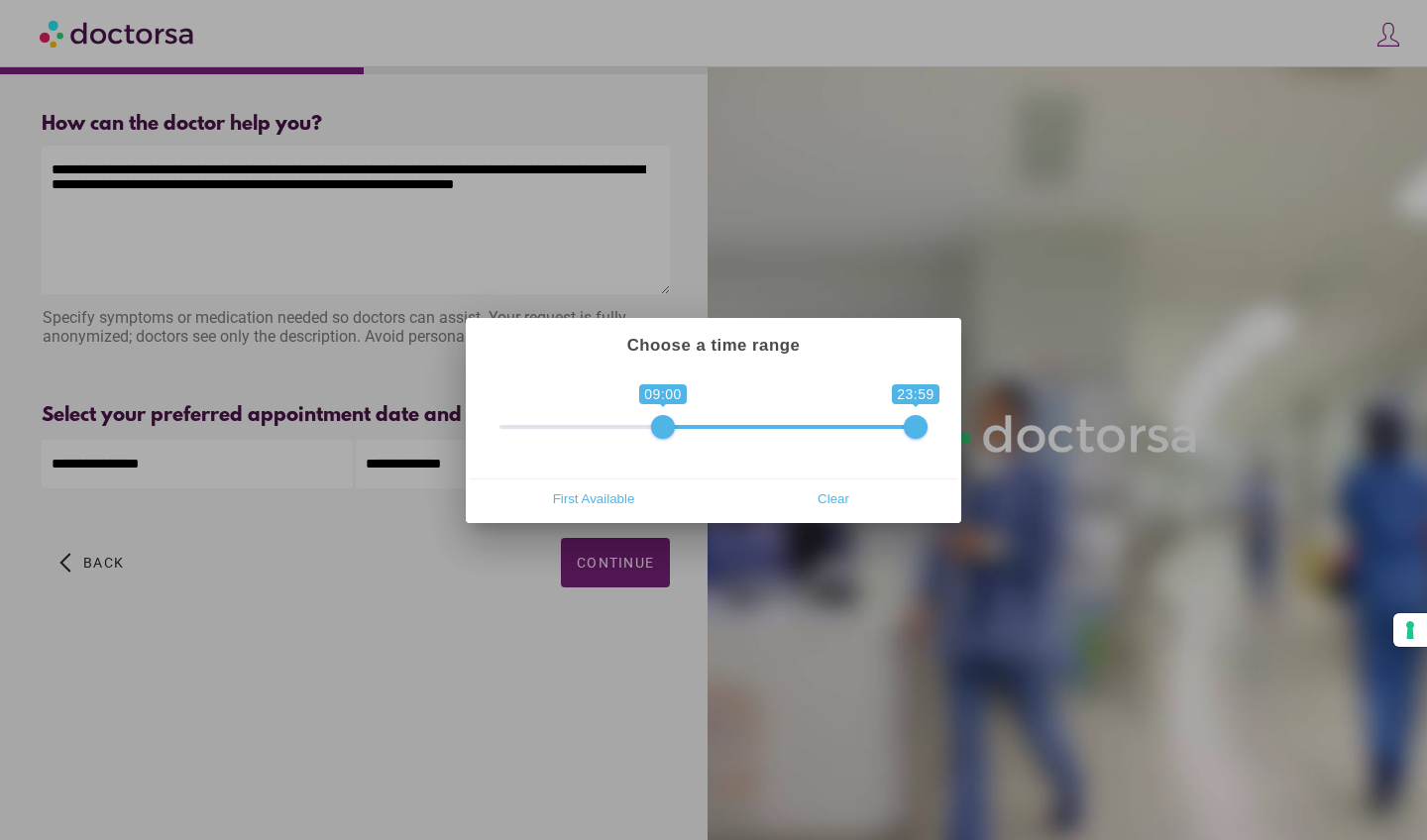 drag, startPoint x: 505, startPoint y: 425, endPoint x: 650, endPoint y: 447, distance: 146.65947 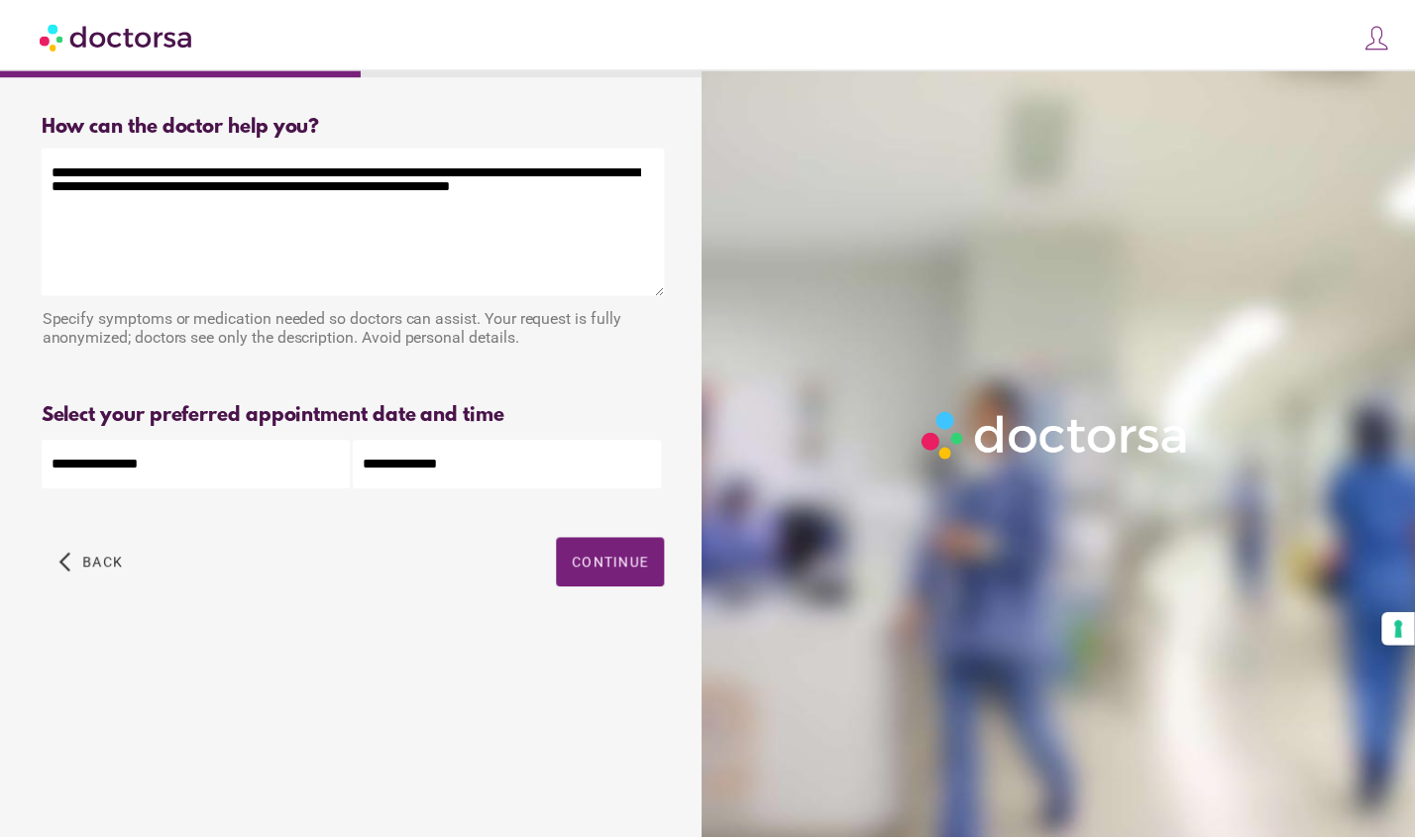 scroll, scrollTop: 0, scrollLeft: 0, axis: both 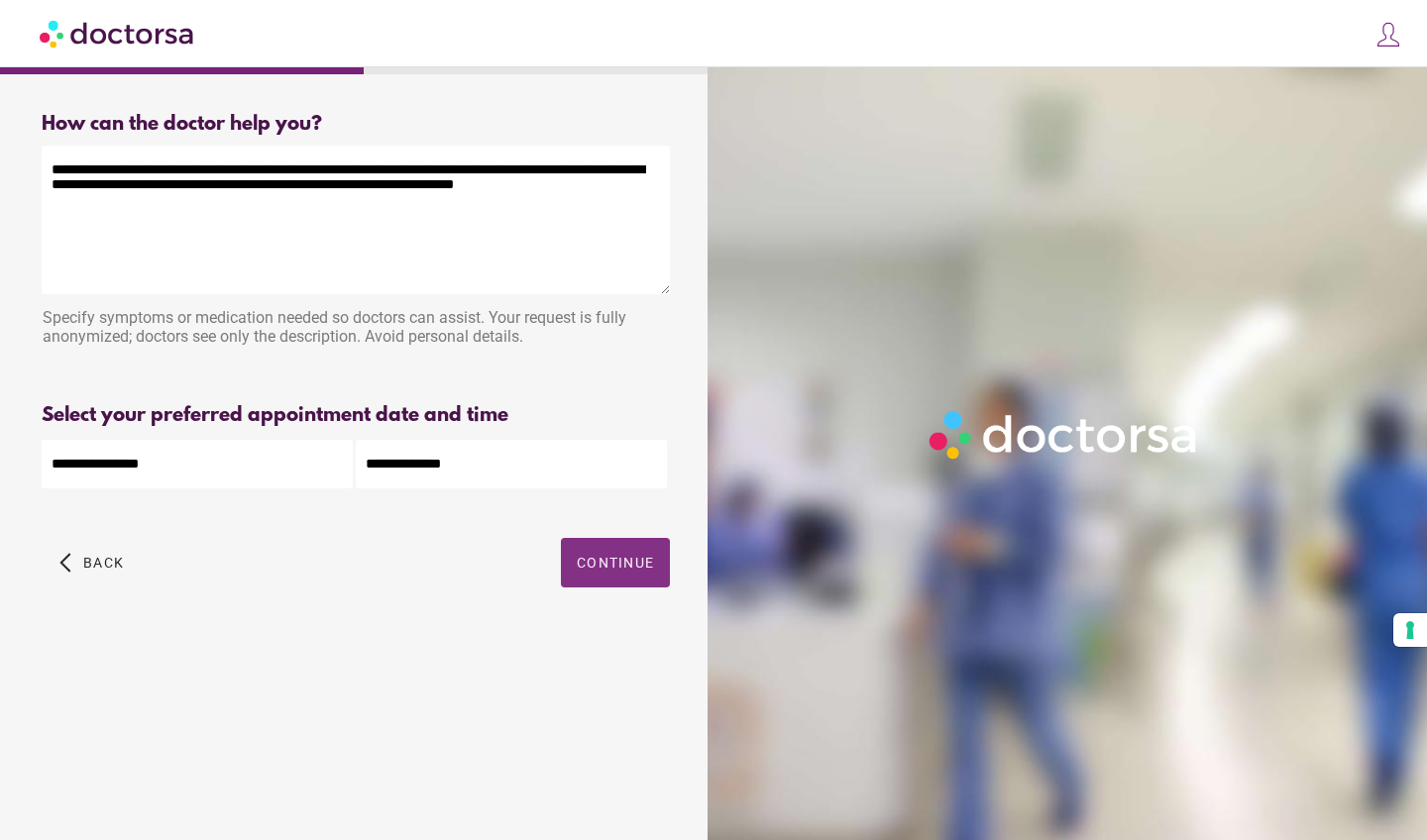 click on "Continue" at bounding box center [615, 563] 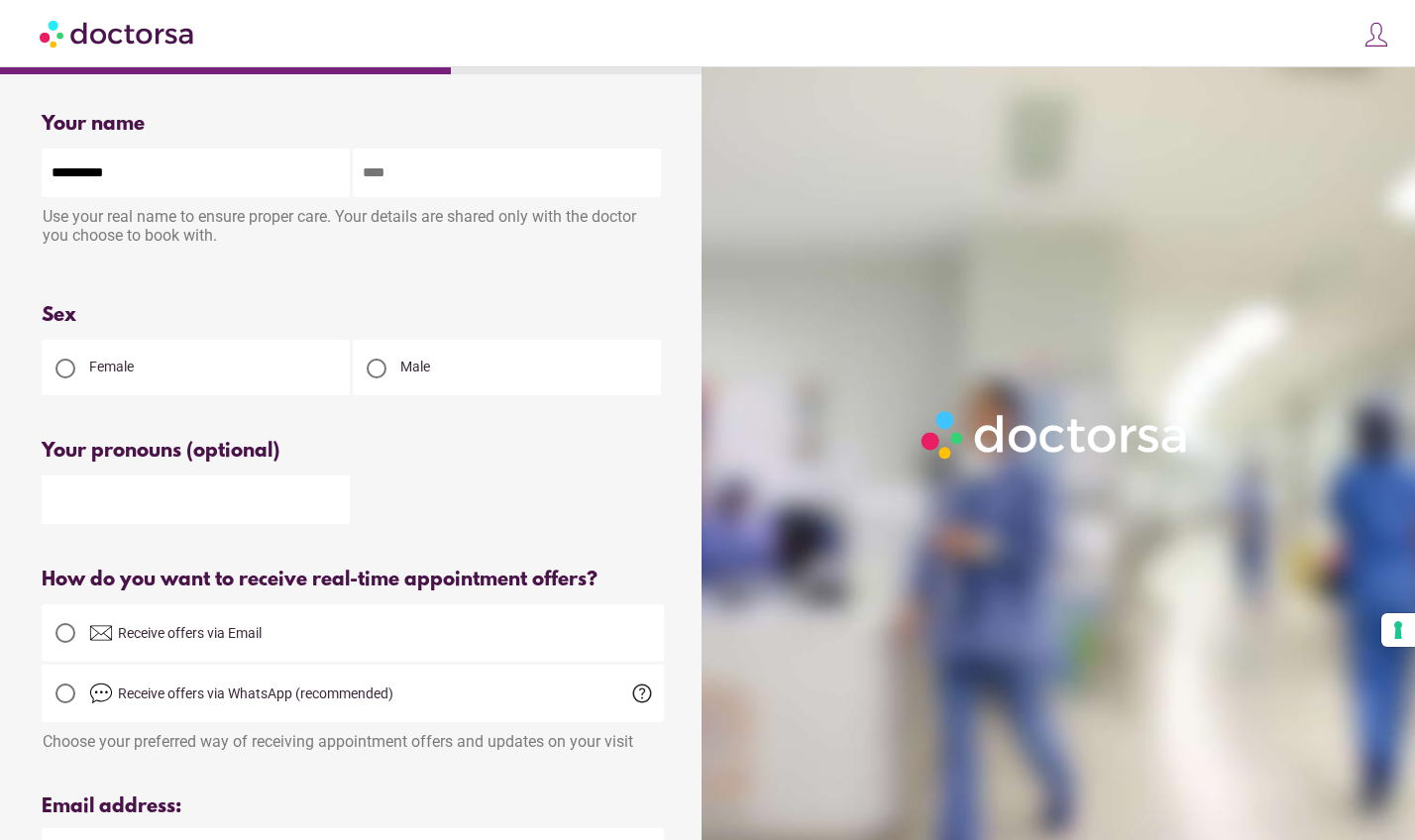 type on "*********" 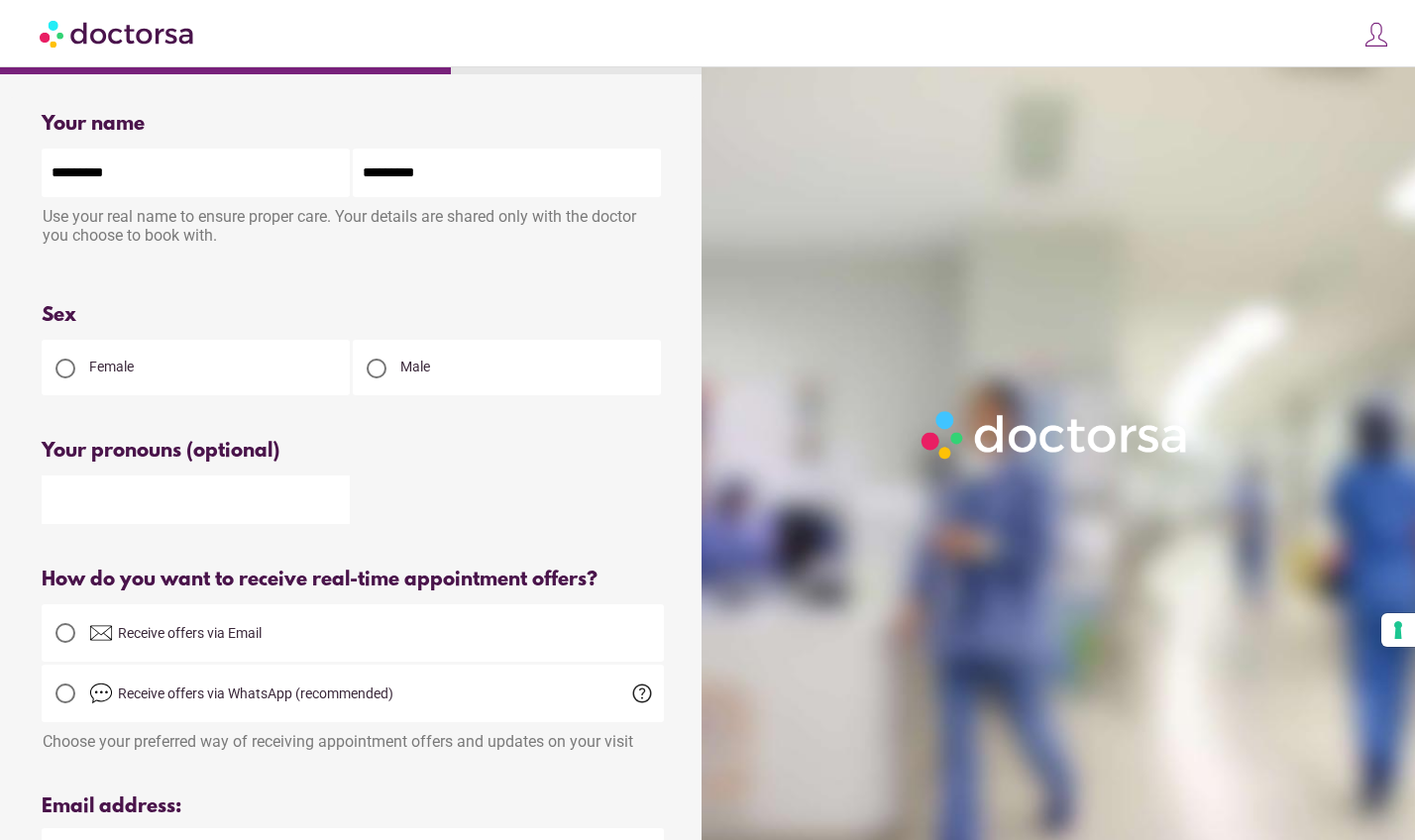 type on "*********" 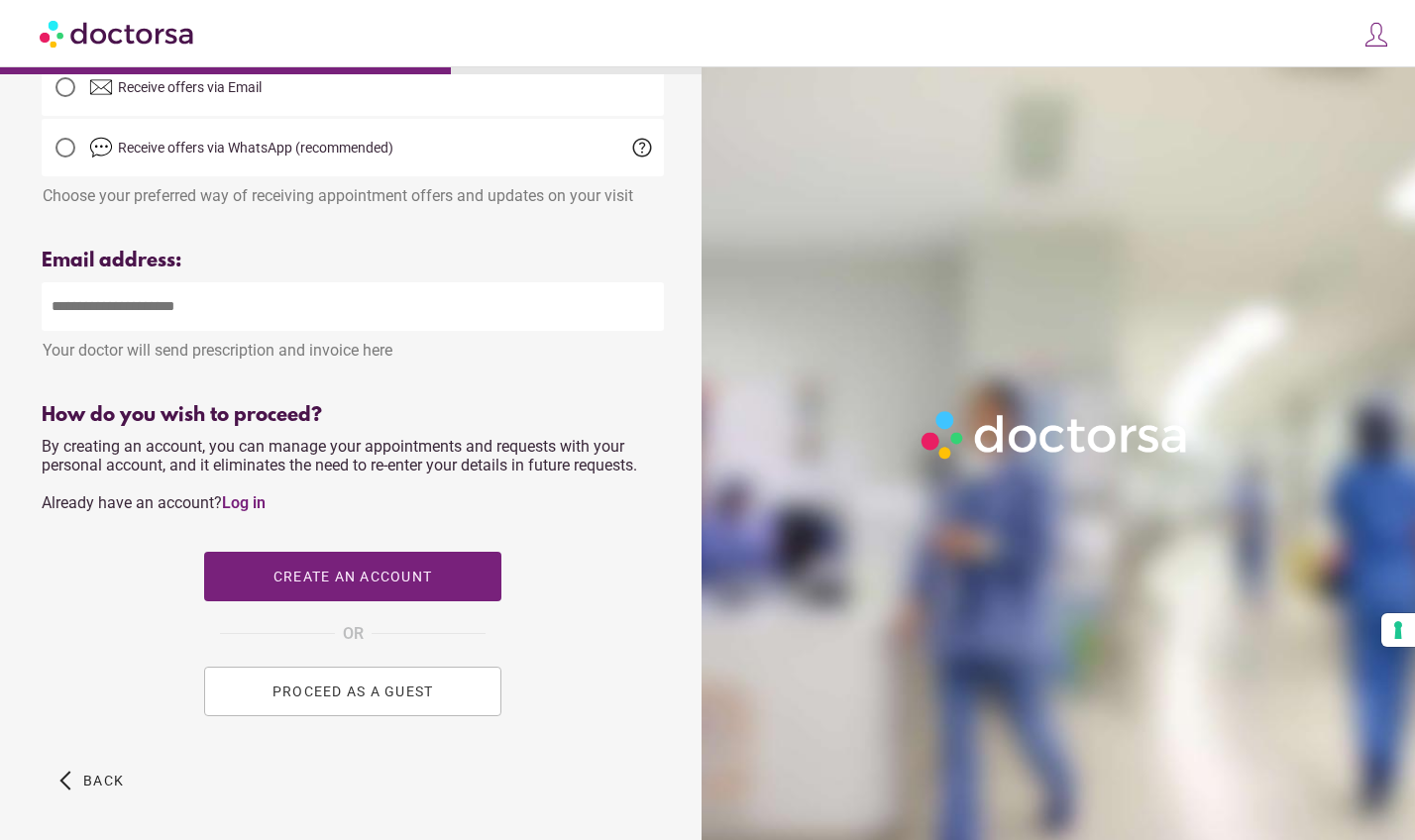 scroll, scrollTop: 549, scrollLeft: 0, axis: vertical 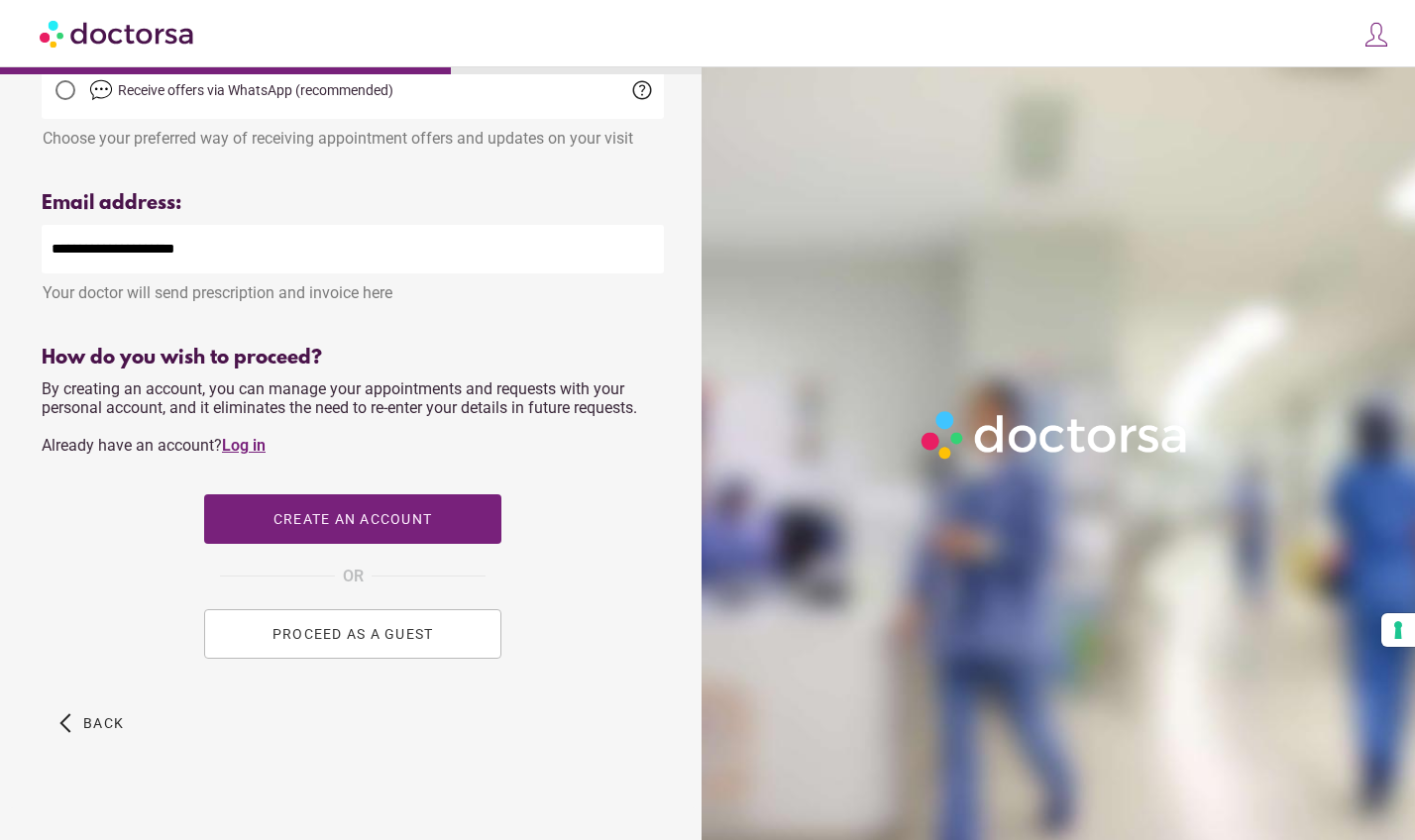 type on "**********" 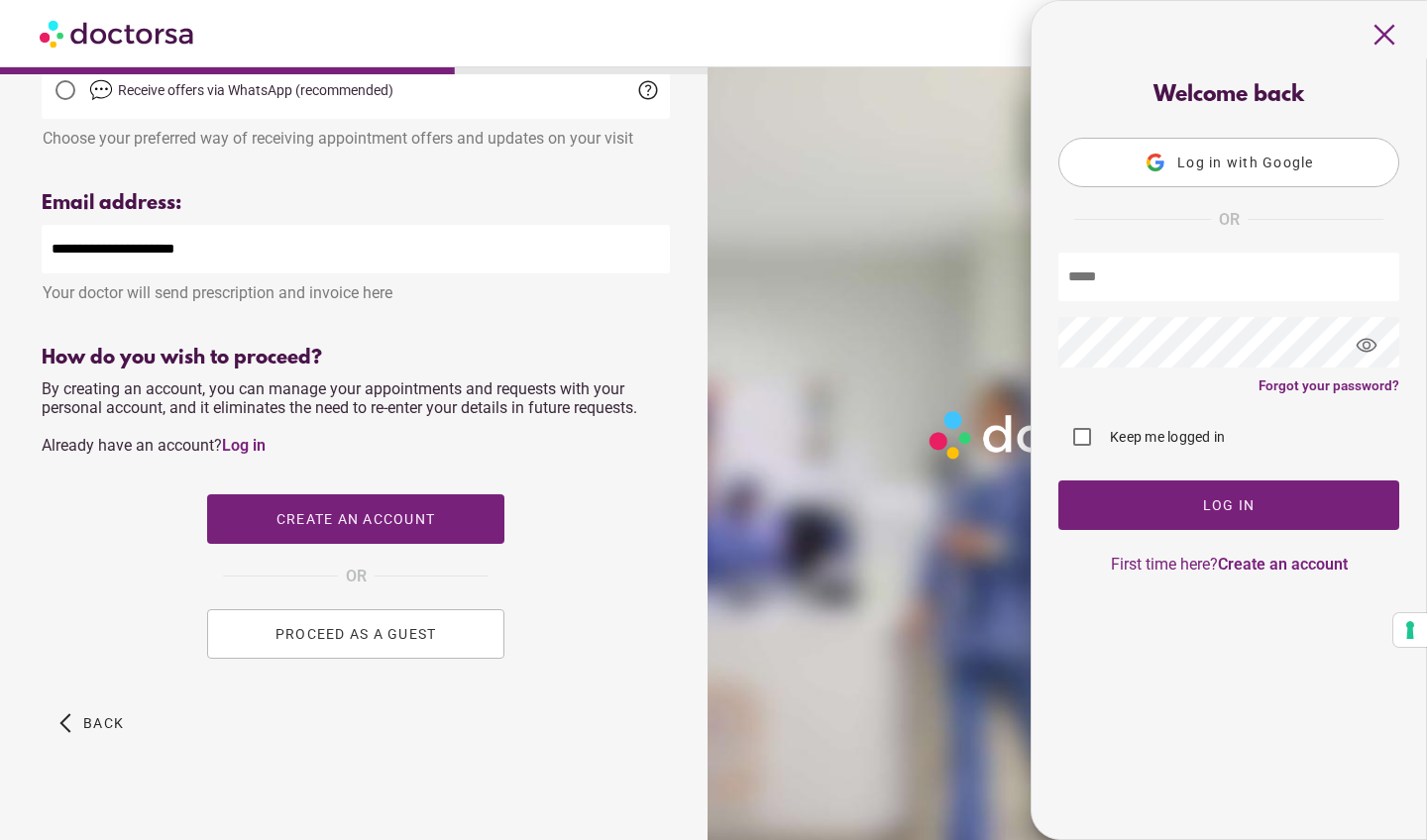 click on "Log in with Google" at bounding box center [1229, 162] 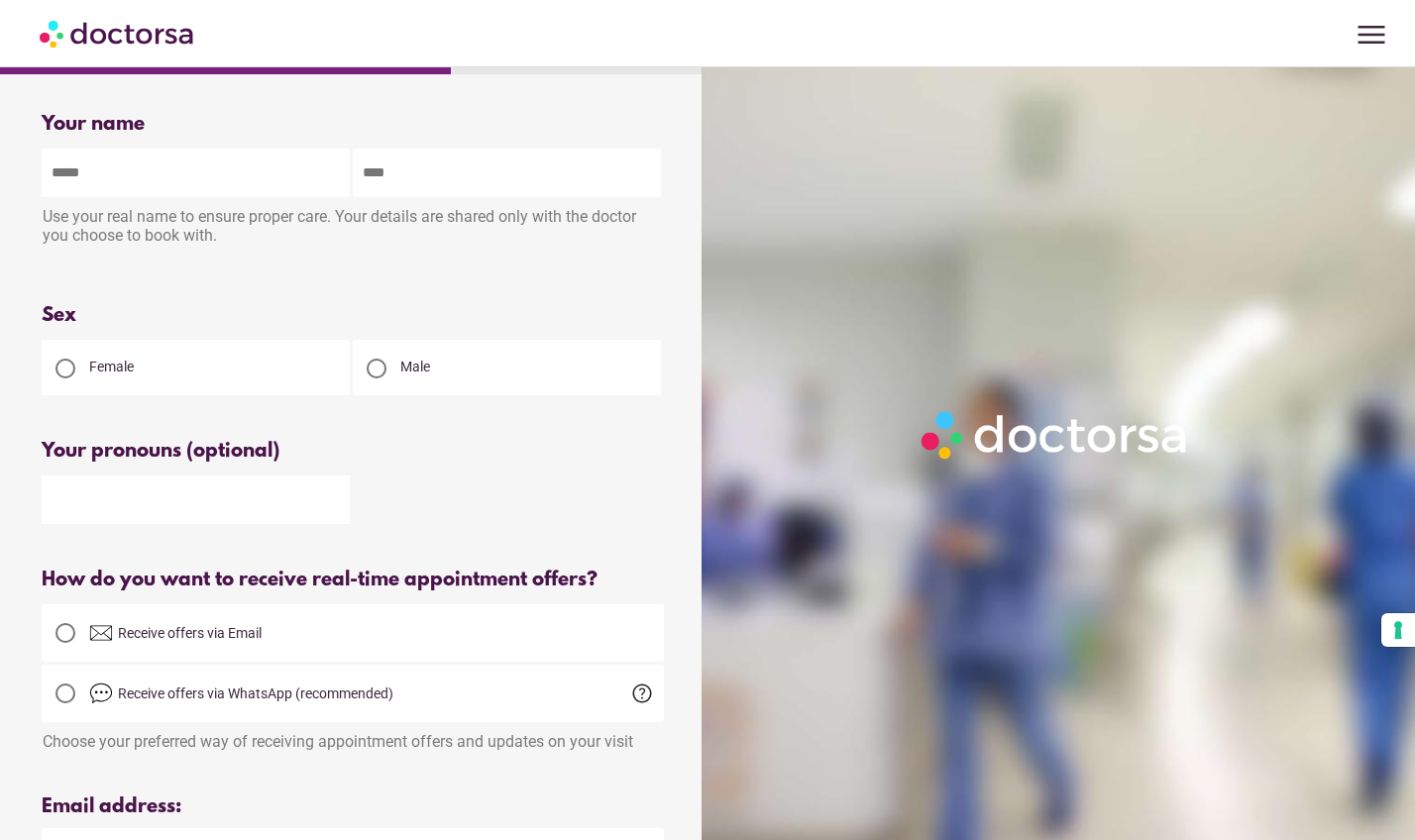 scroll, scrollTop: 0, scrollLeft: 0, axis: both 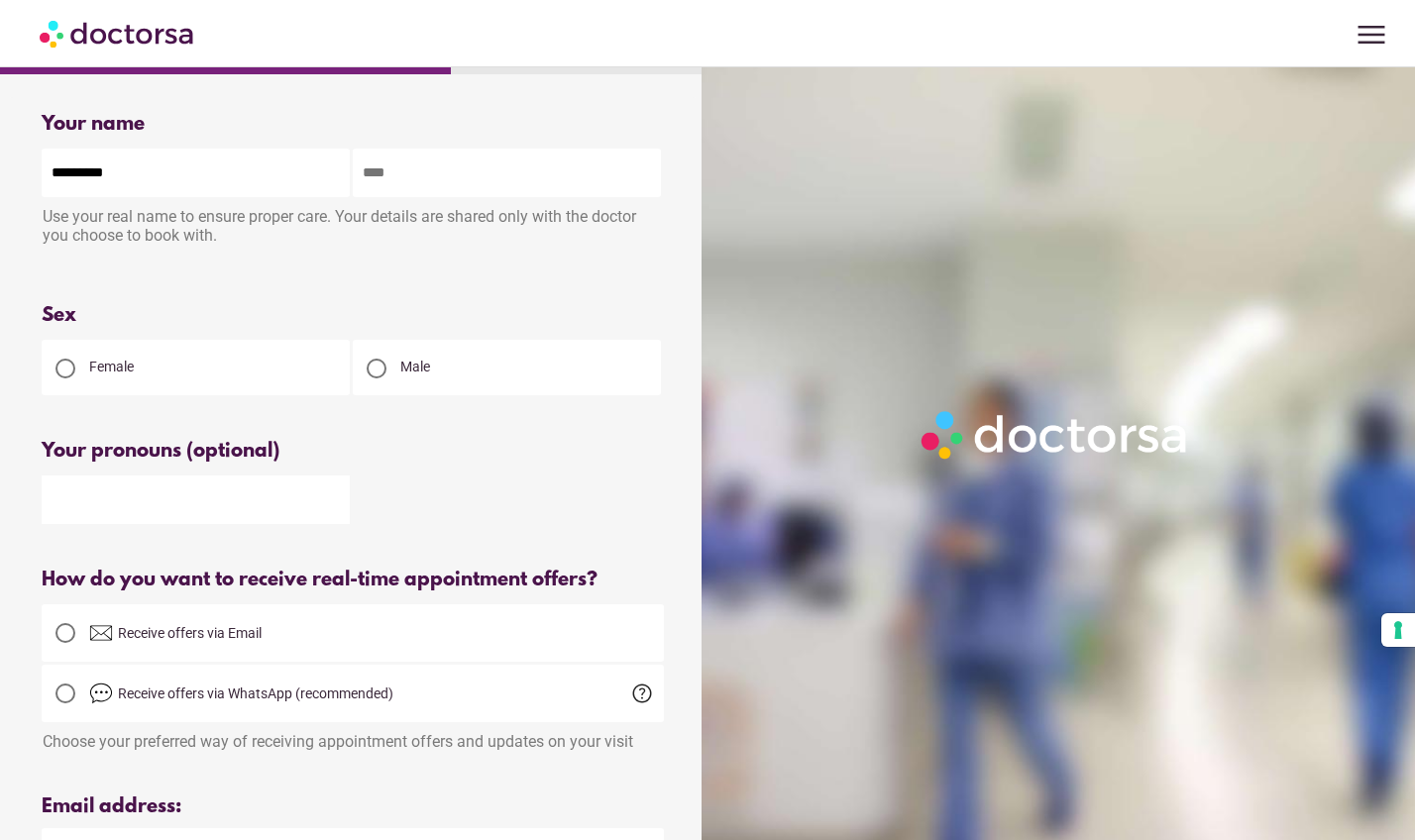 type on "*********" 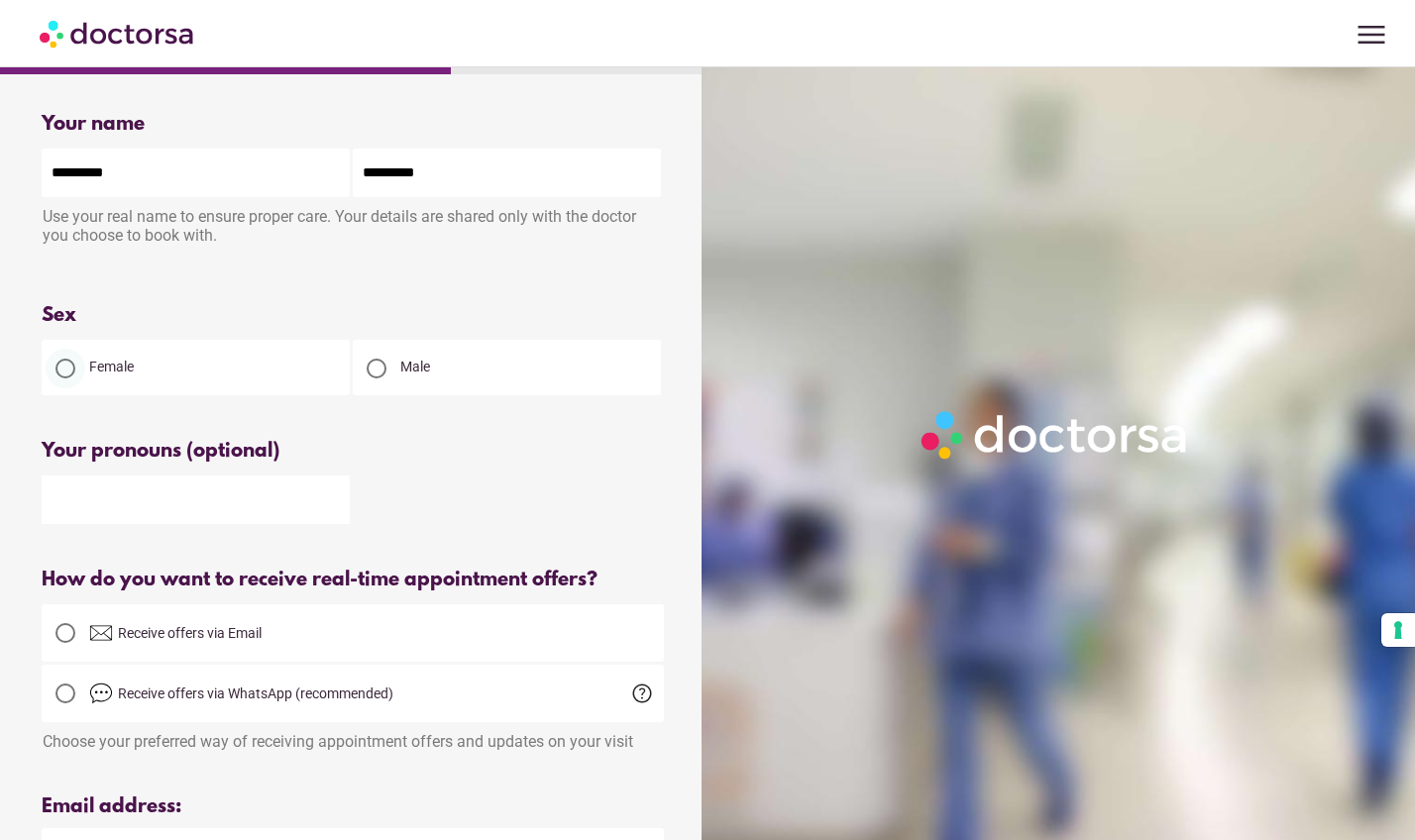 type on "*********" 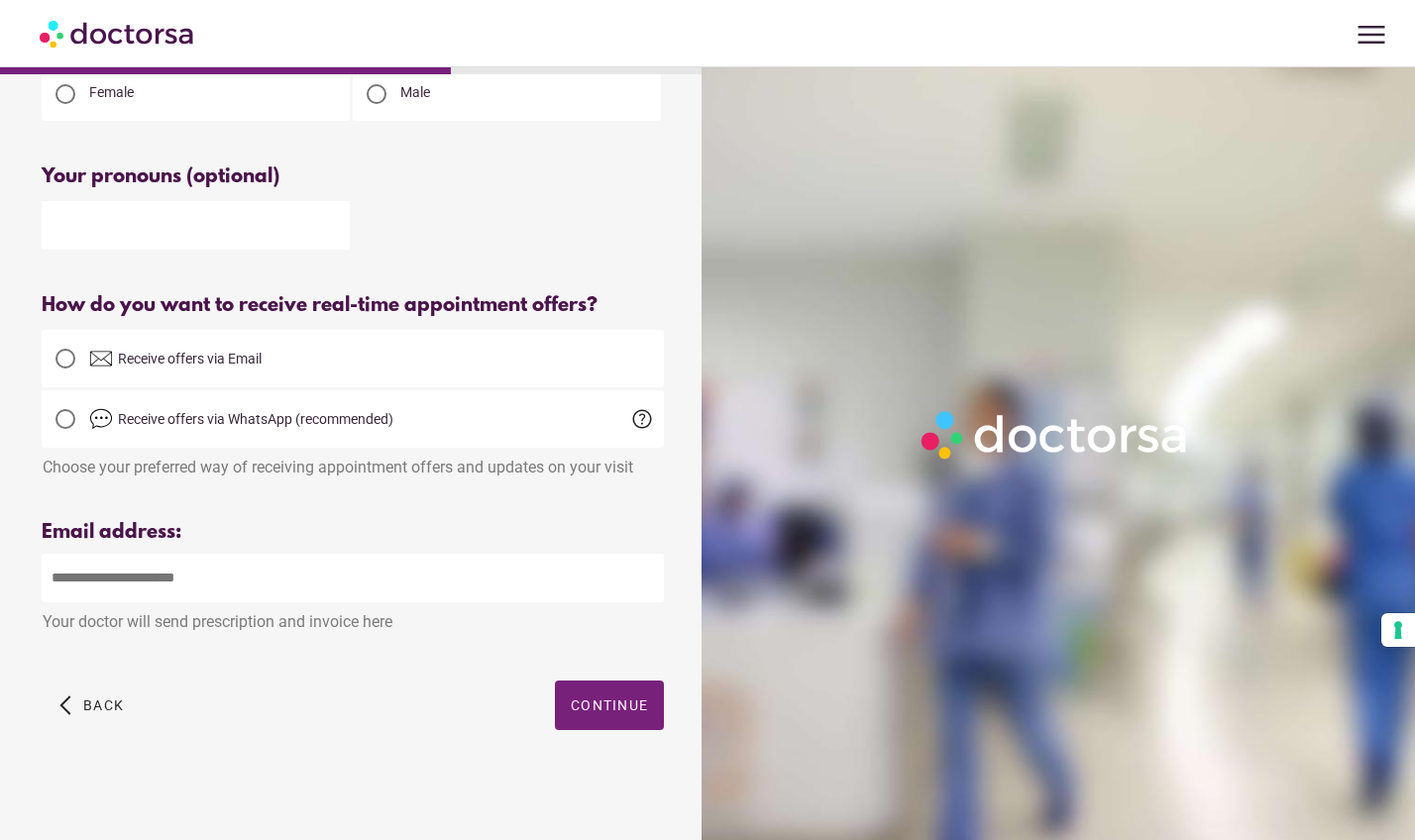 scroll, scrollTop: 280, scrollLeft: 0, axis: vertical 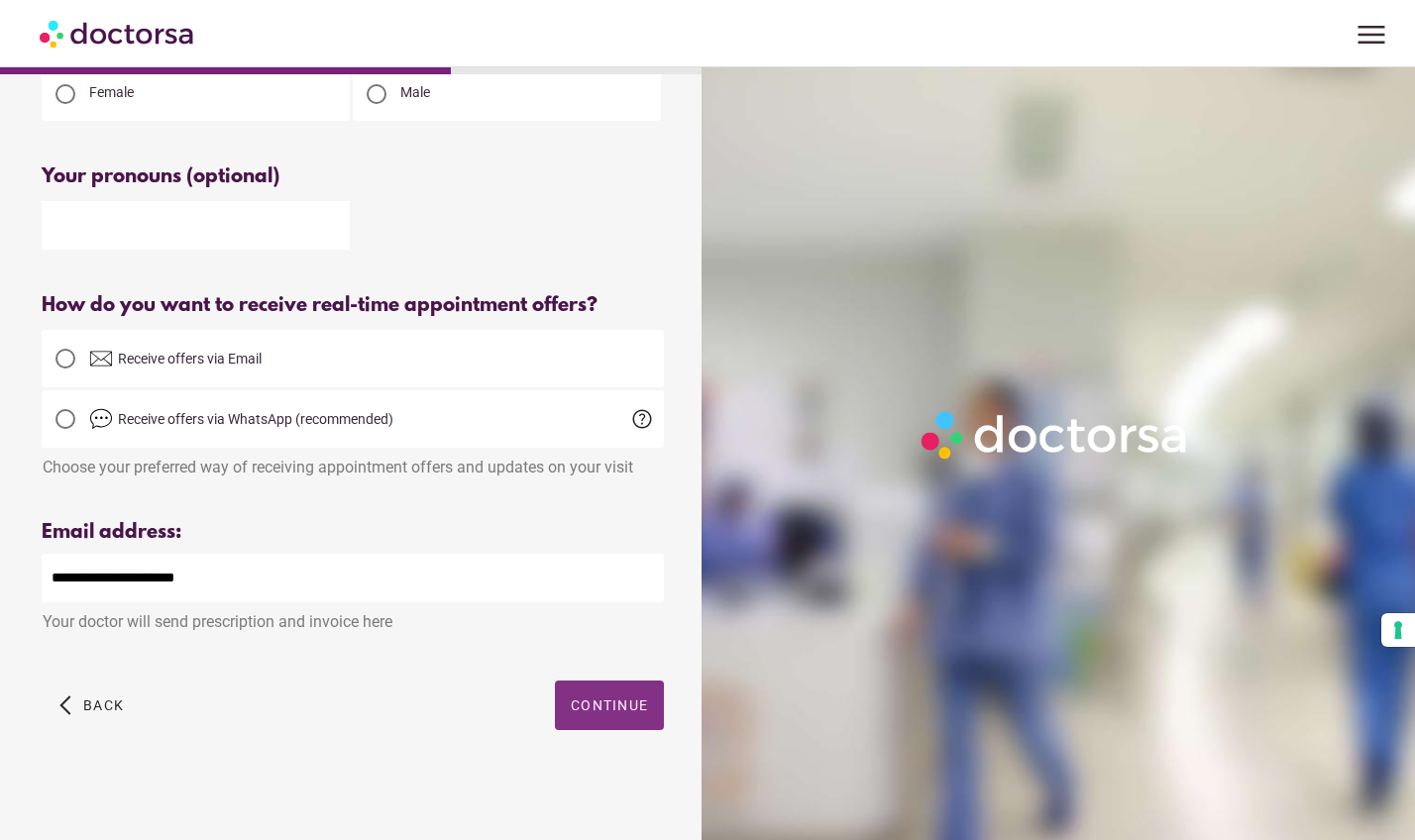 type on "**********" 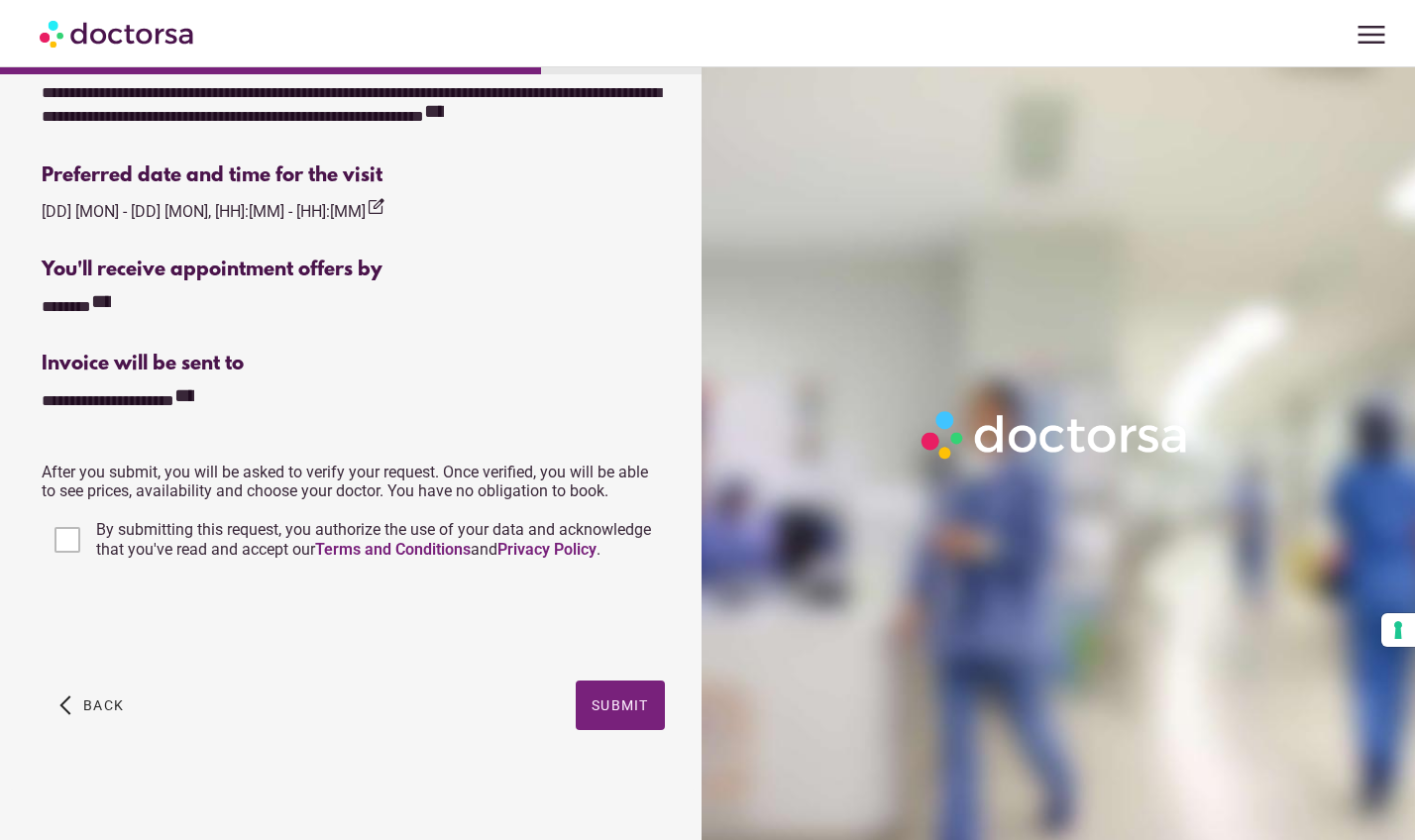 scroll, scrollTop: 603, scrollLeft: 0, axis: vertical 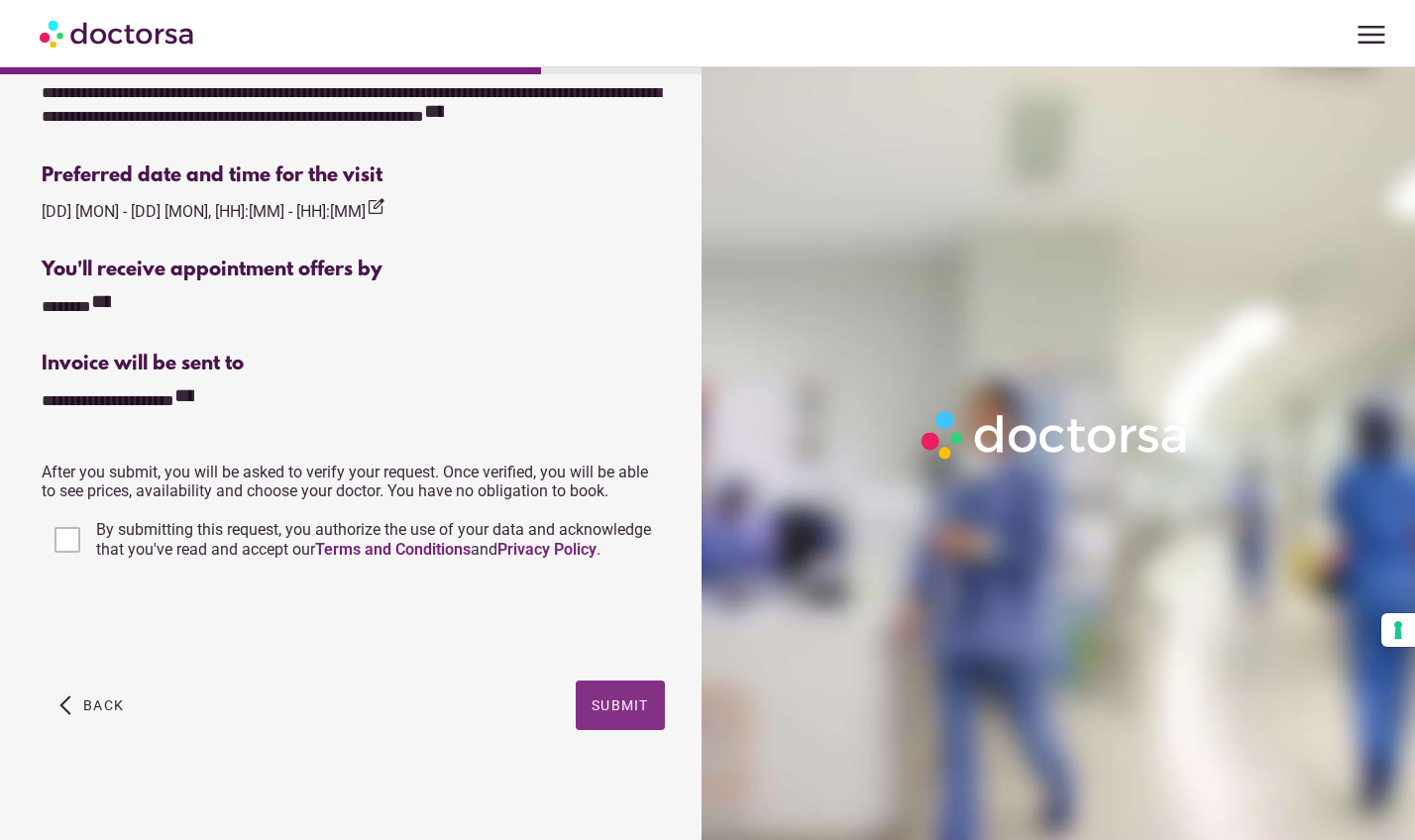 click on "Submit" at bounding box center (620, 705) 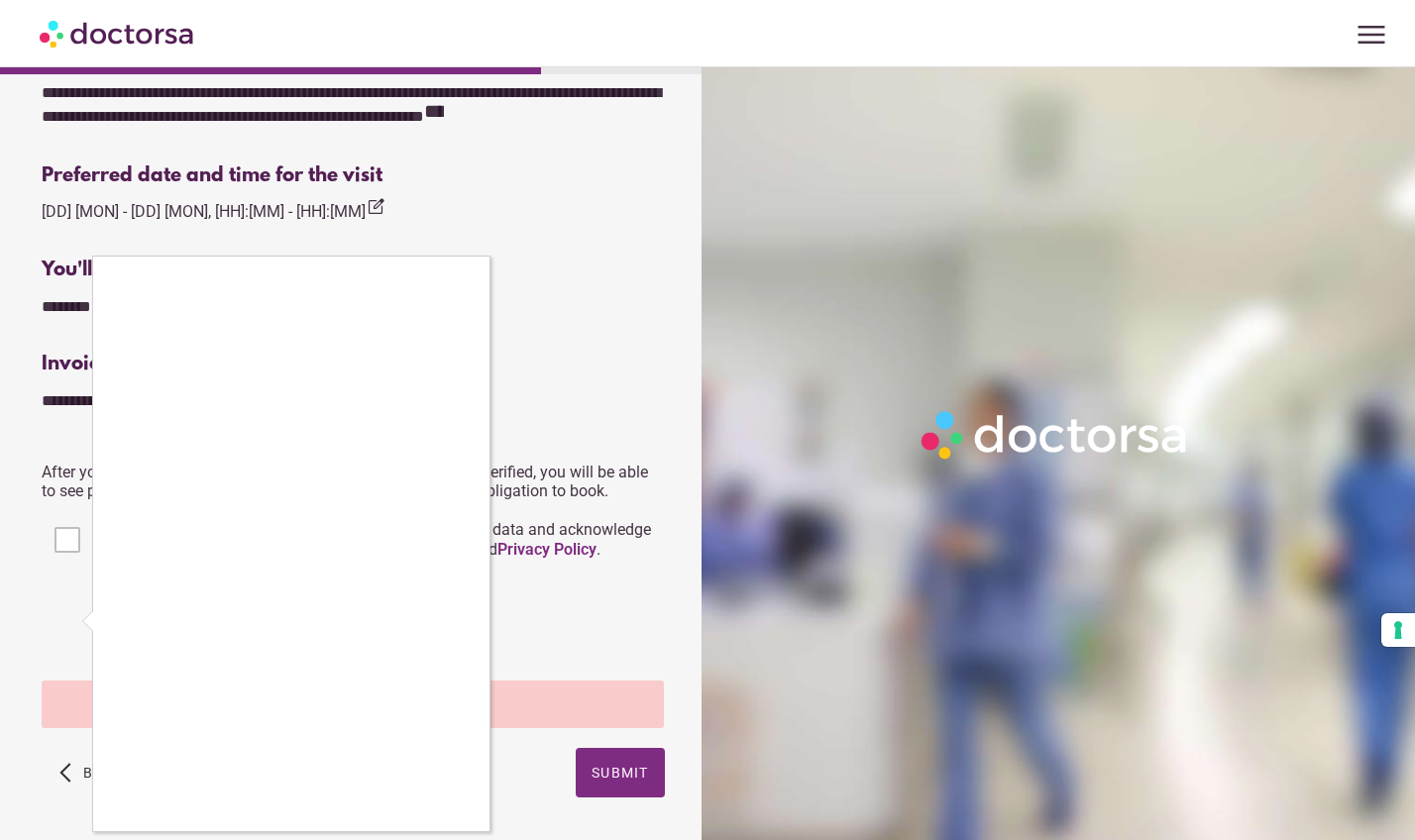 click at bounding box center [0, 0] 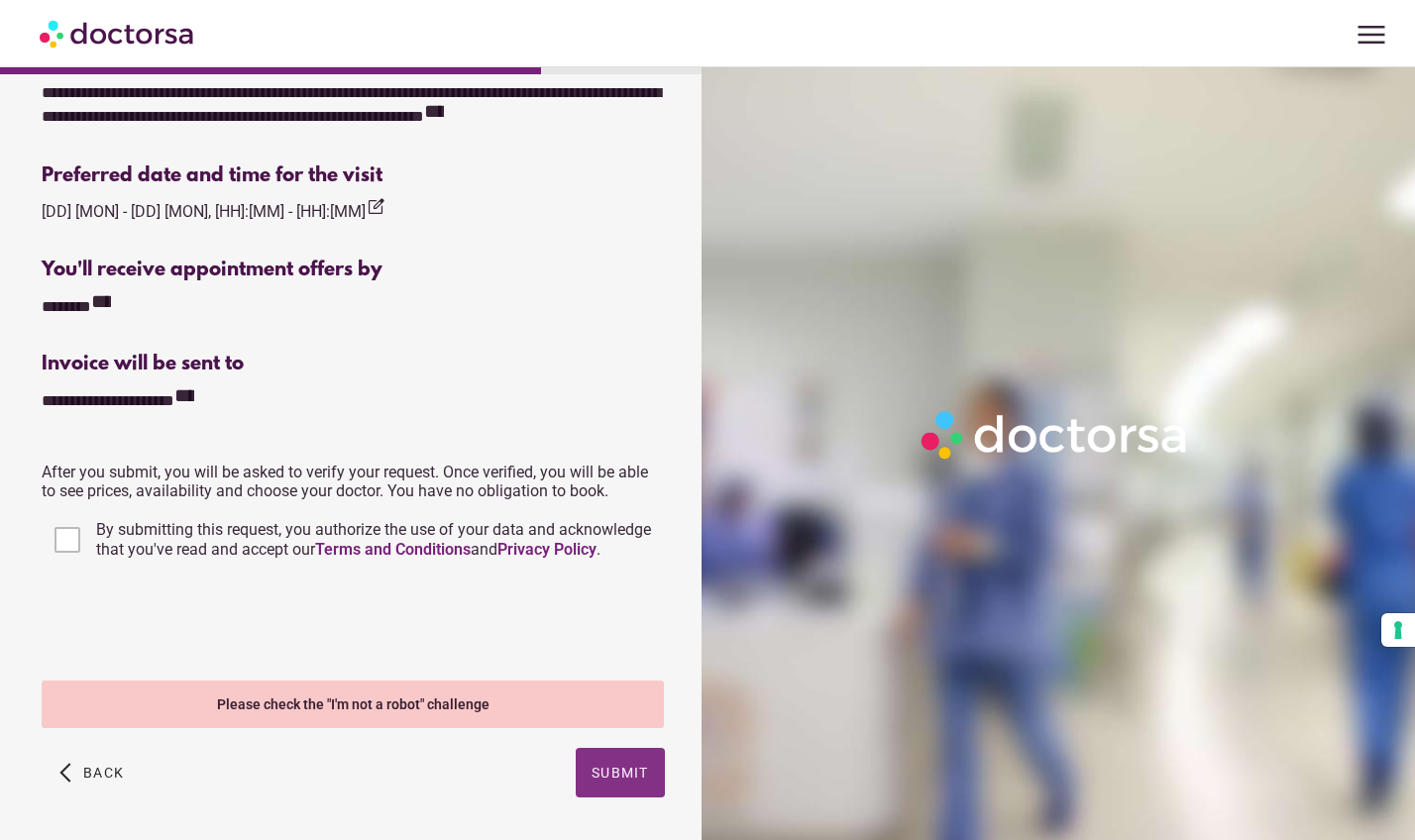 click on "Submit" at bounding box center (620, 773) 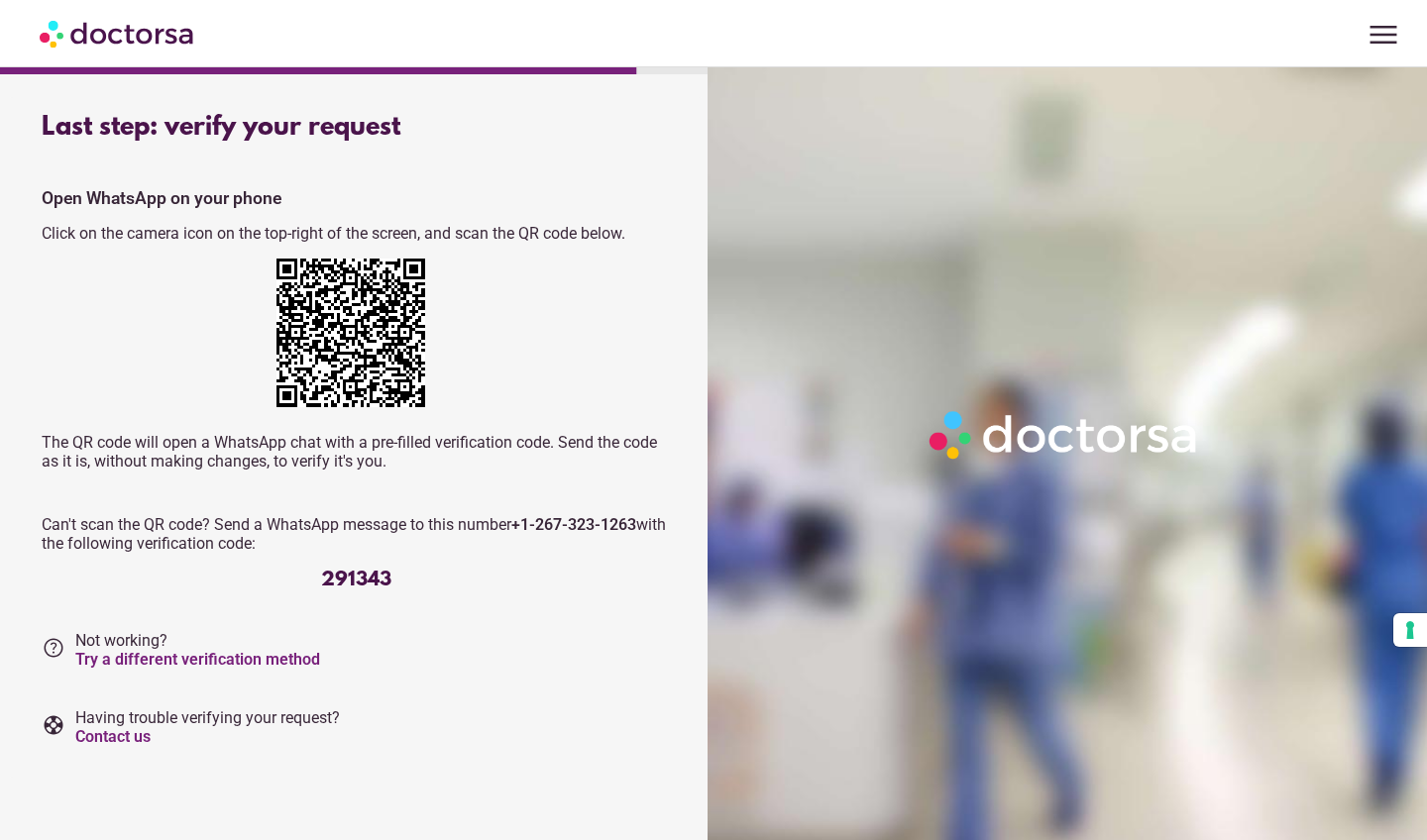 scroll, scrollTop: 0, scrollLeft: 0, axis: both 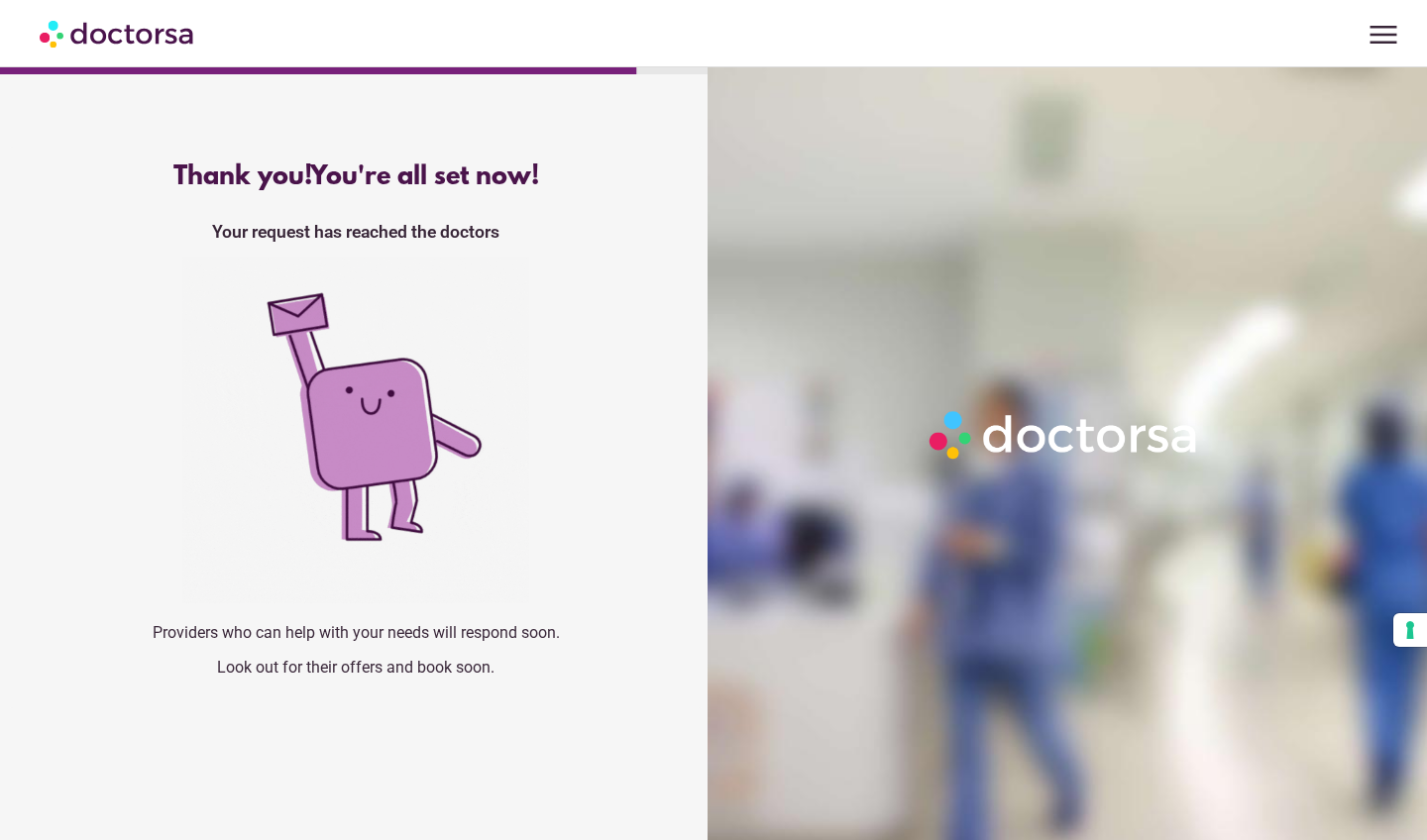 click on "menu" at bounding box center [1383, 35] 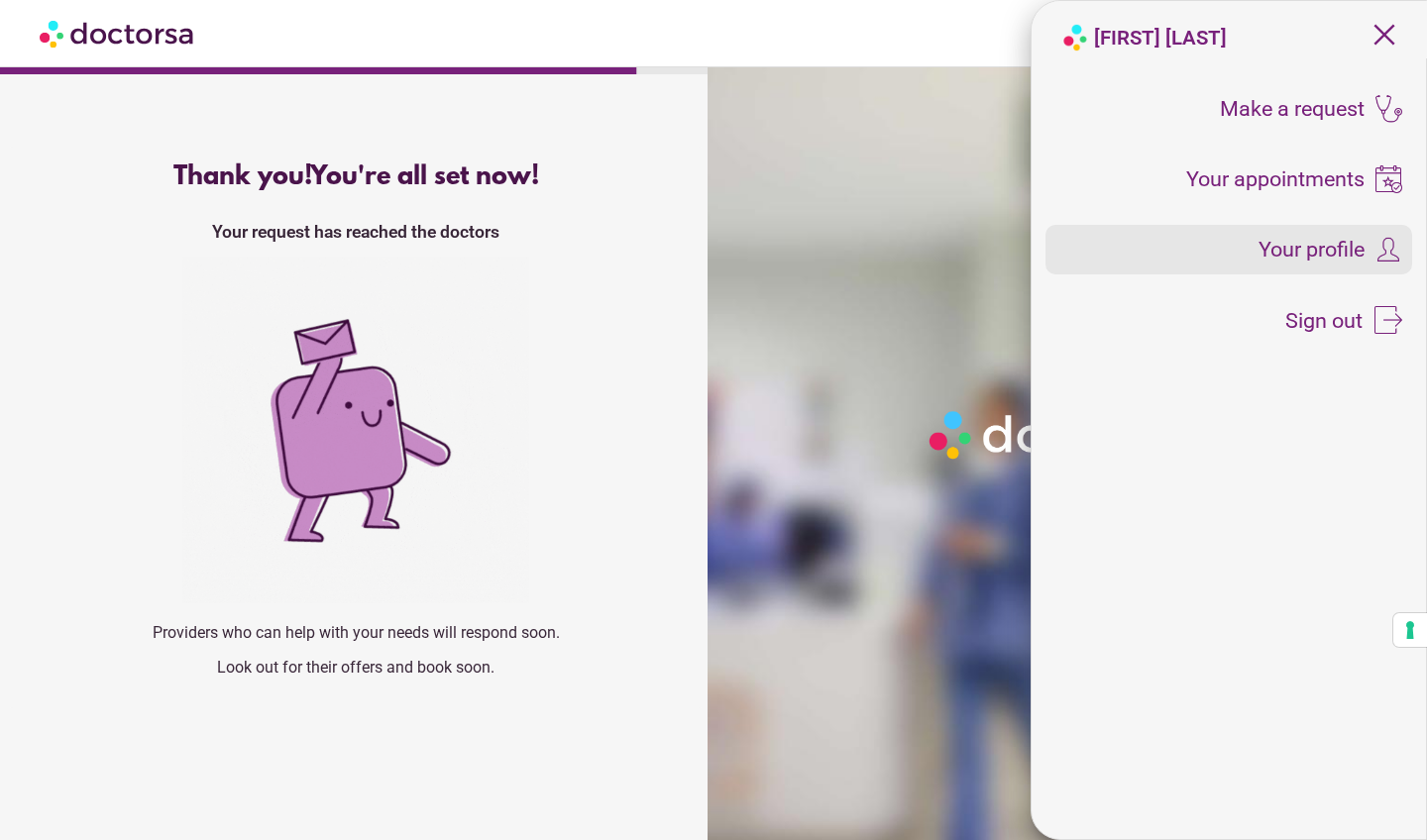 click on "Your profile" at bounding box center (1229, 250) 